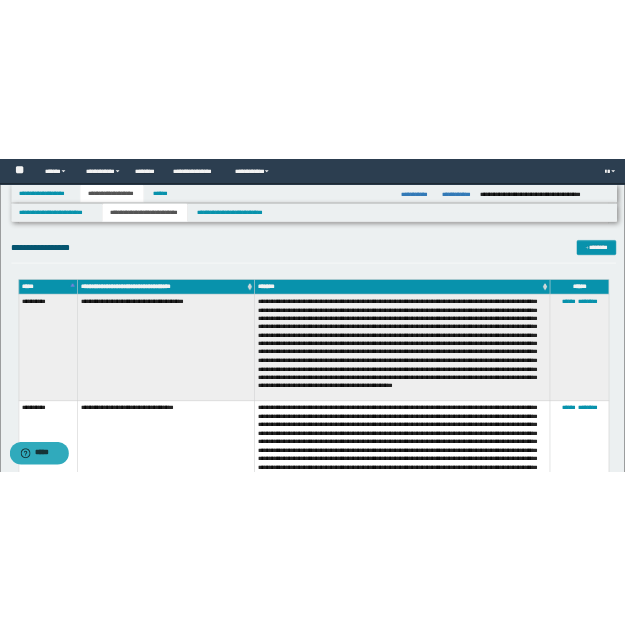 scroll, scrollTop: 2356, scrollLeft: 0, axis: vertical 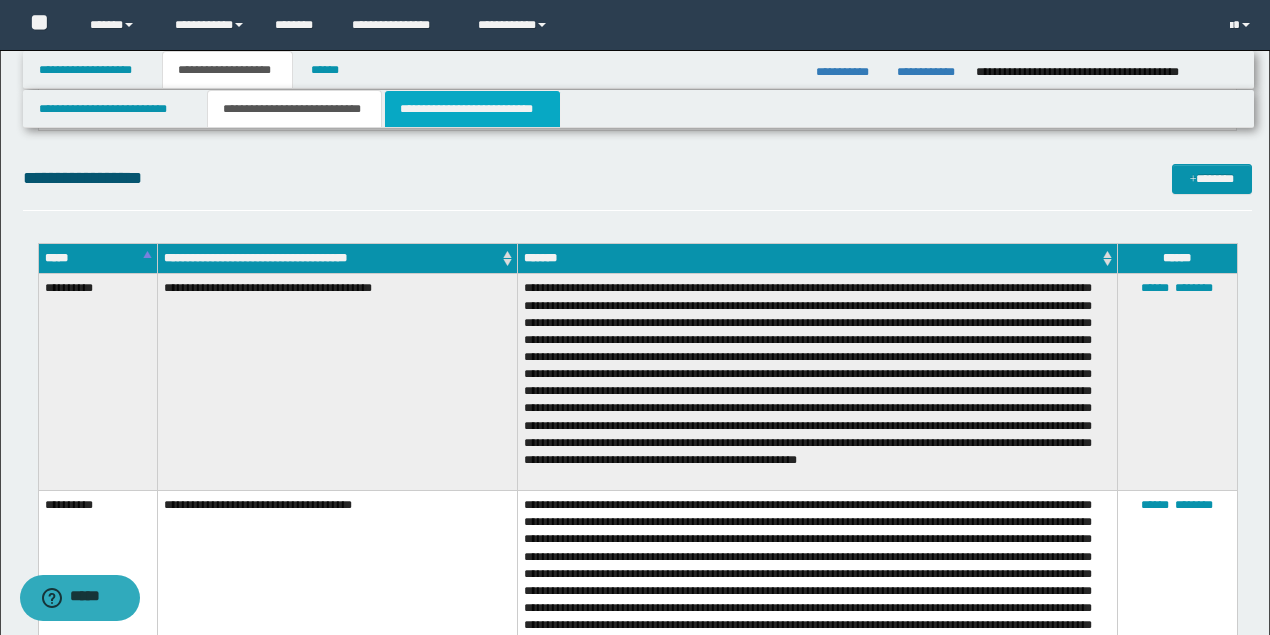 drag, startPoint x: 432, startPoint y: 118, endPoint x: 486, endPoint y: 14, distance: 117.18362 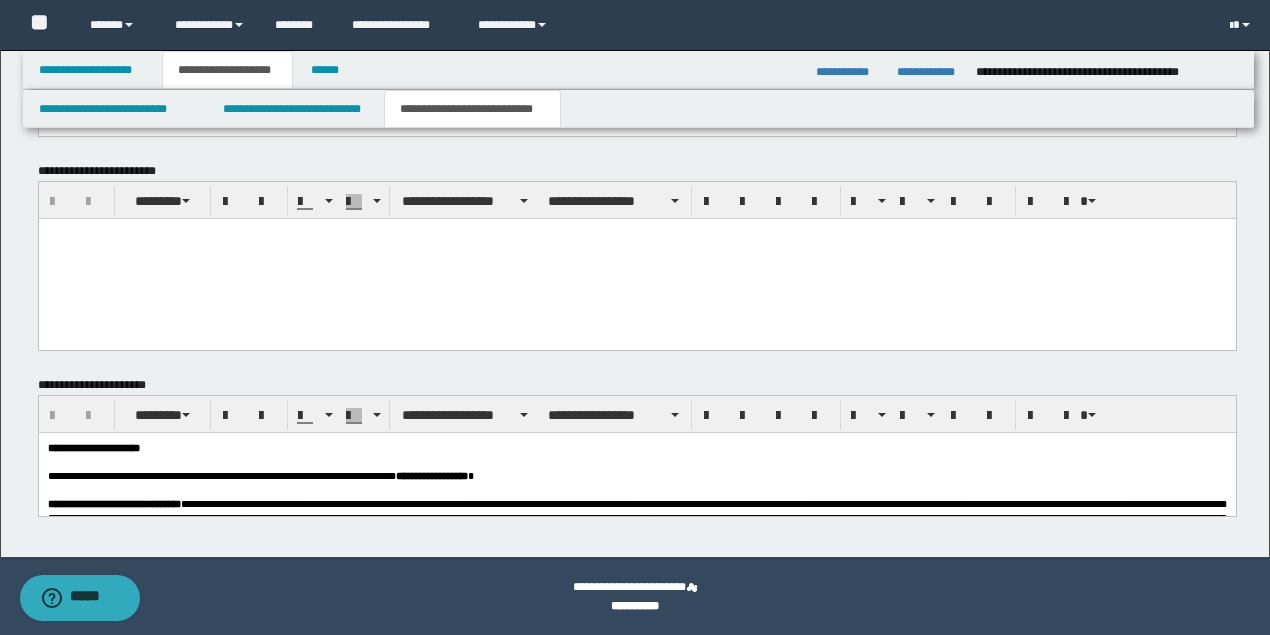 scroll, scrollTop: 1663, scrollLeft: 0, axis: vertical 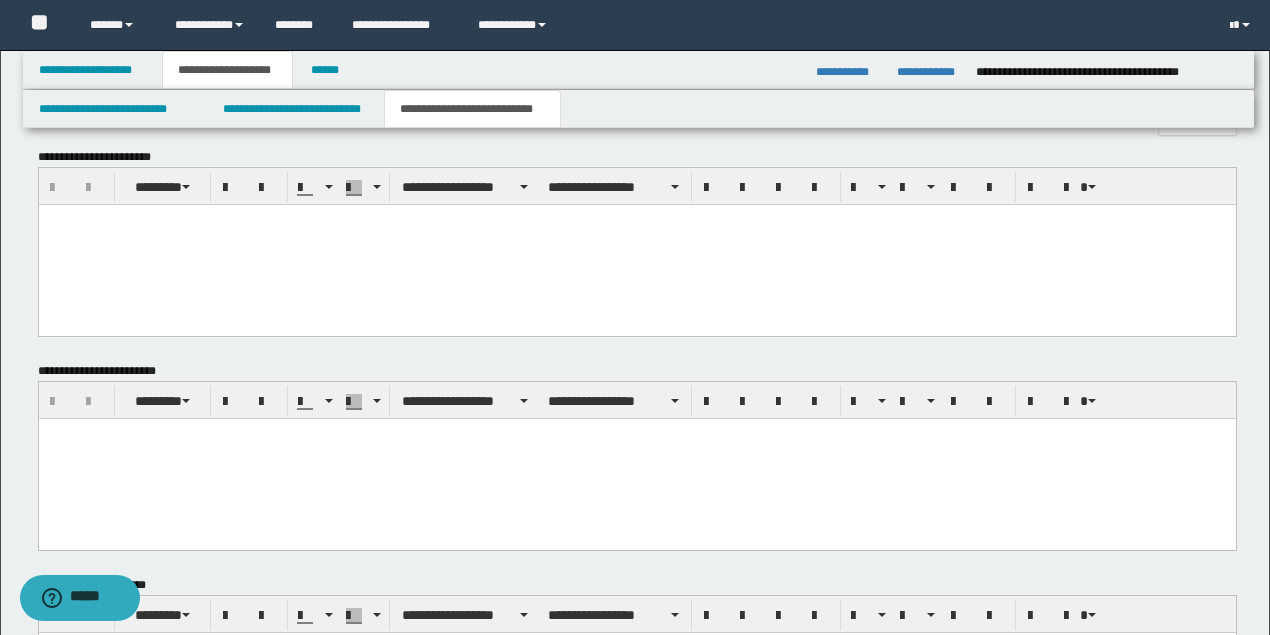 click at bounding box center (636, 244) 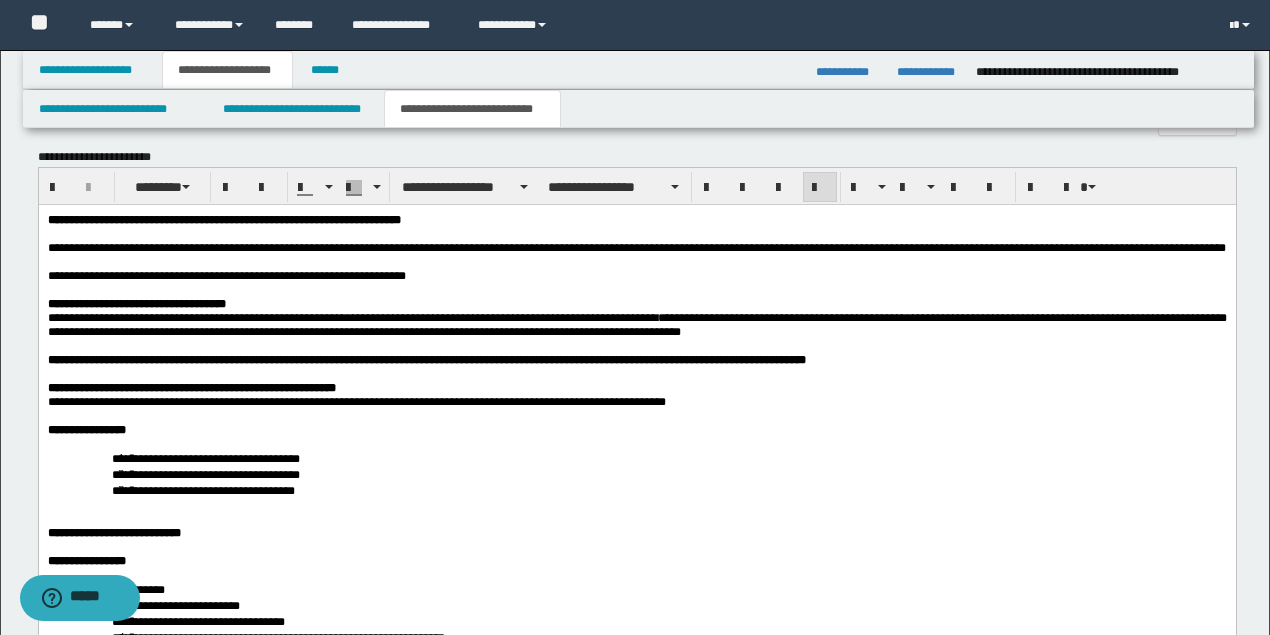 click on "**********" at bounding box center [169, 275] 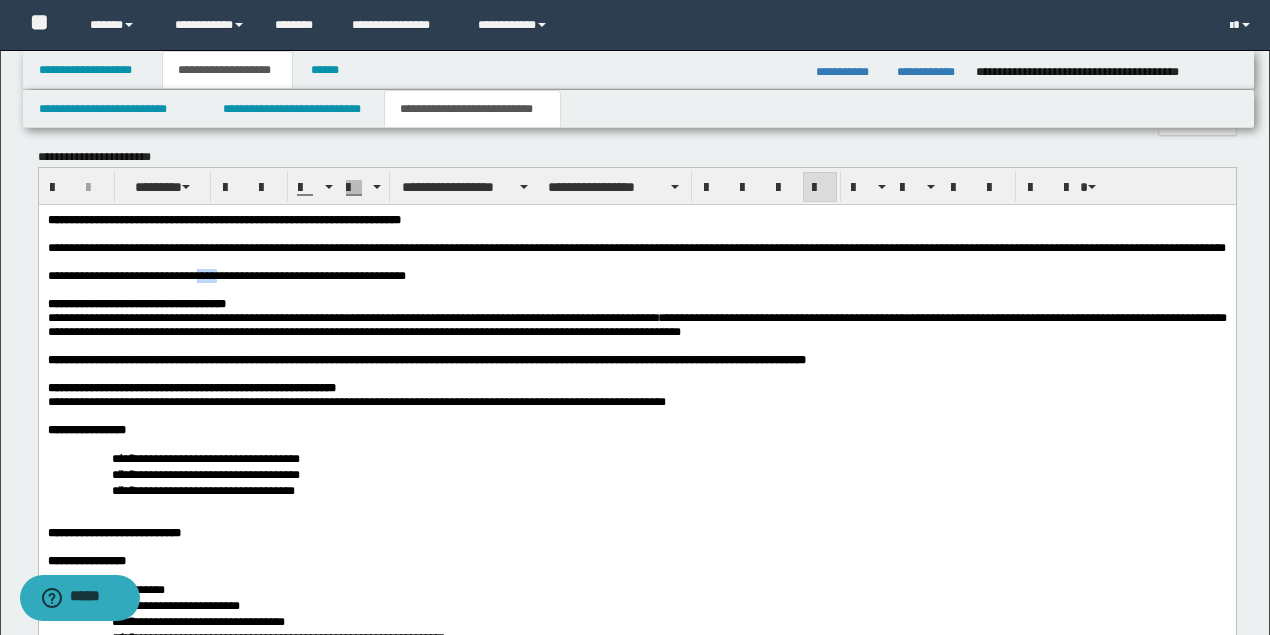 click on "**********" at bounding box center [169, 275] 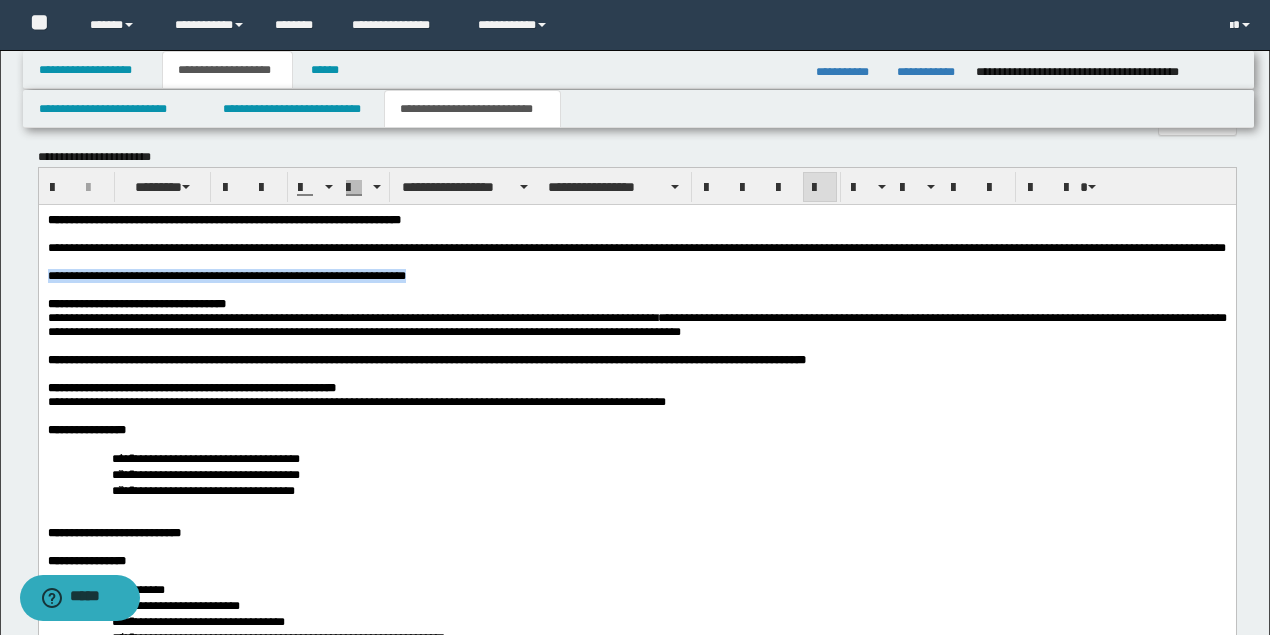 click on "**********" at bounding box center [169, 275] 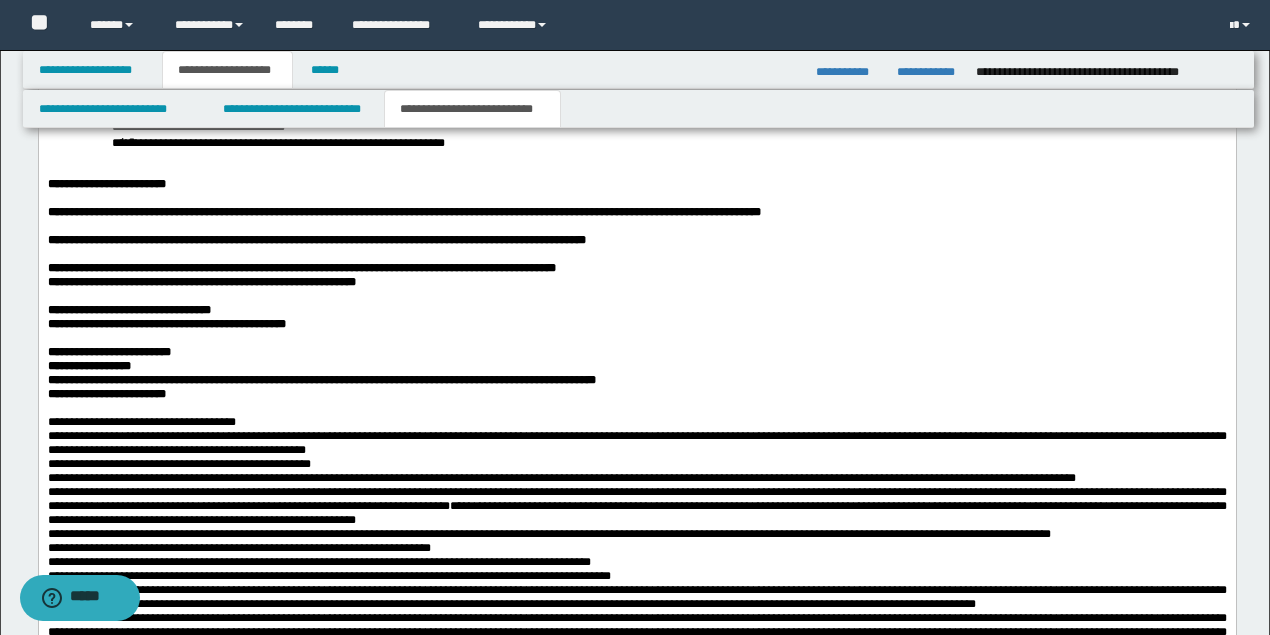 scroll, scrollTop: 2263, scrollLeft: 0, axis: vertical 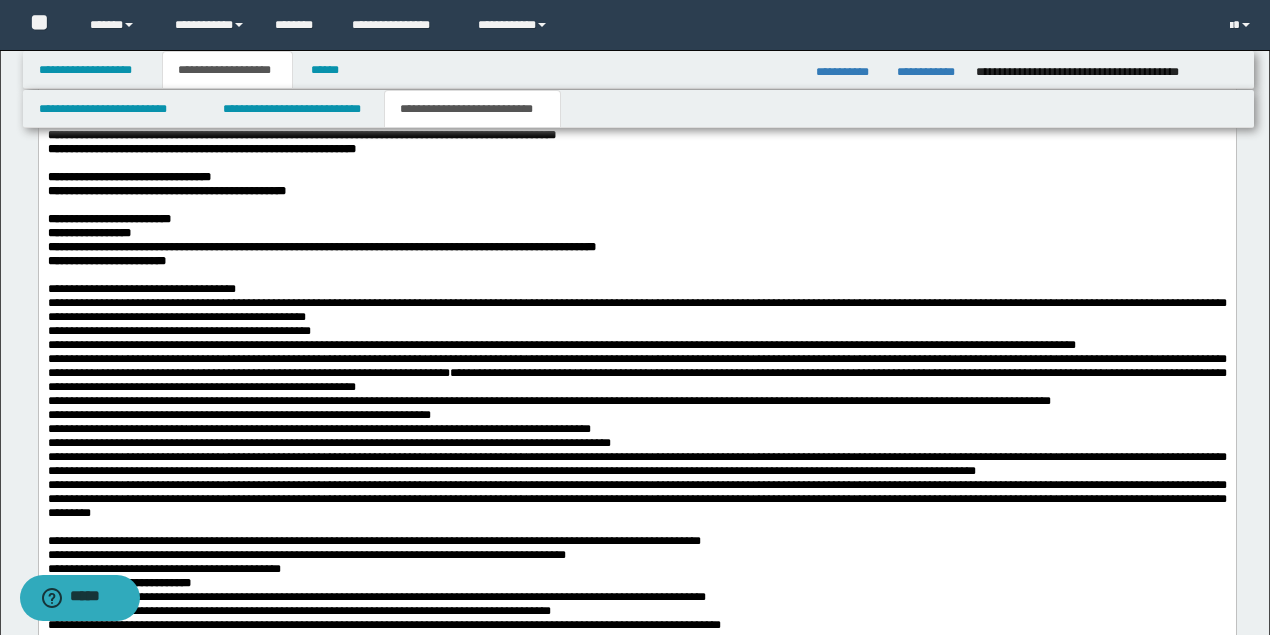 click on "**********" at bounding box center [636, 289] 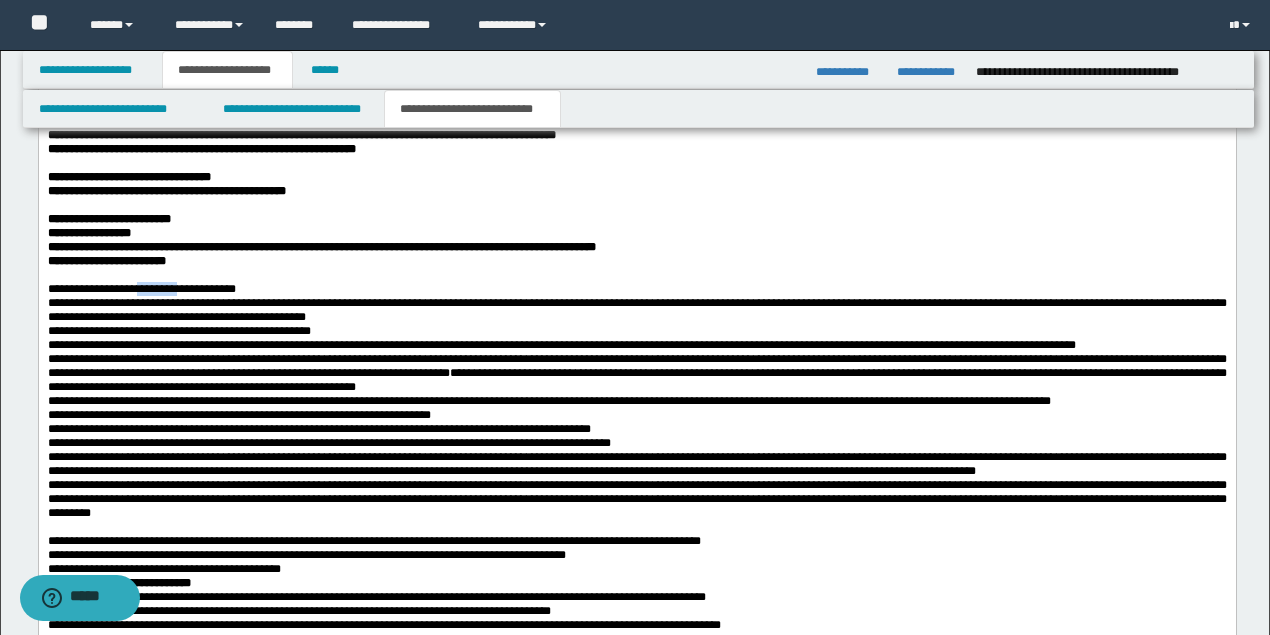 click on "**********" at bounding box center [636, 289] 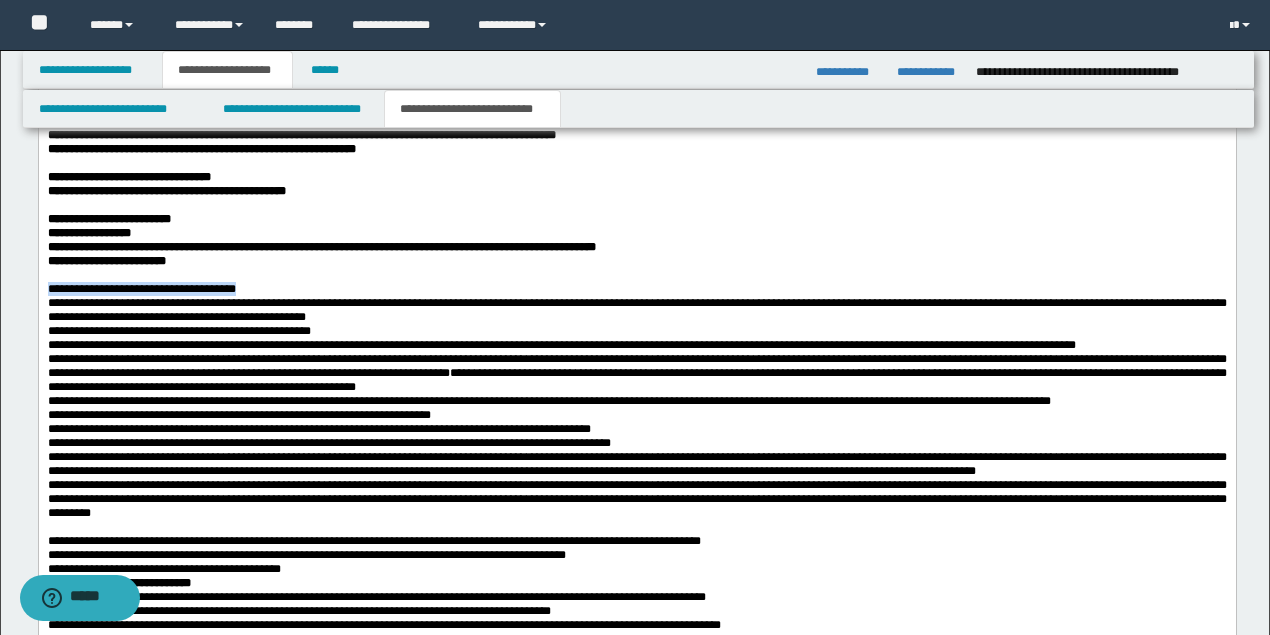 click on "**********" at bounding box center [636, 289] 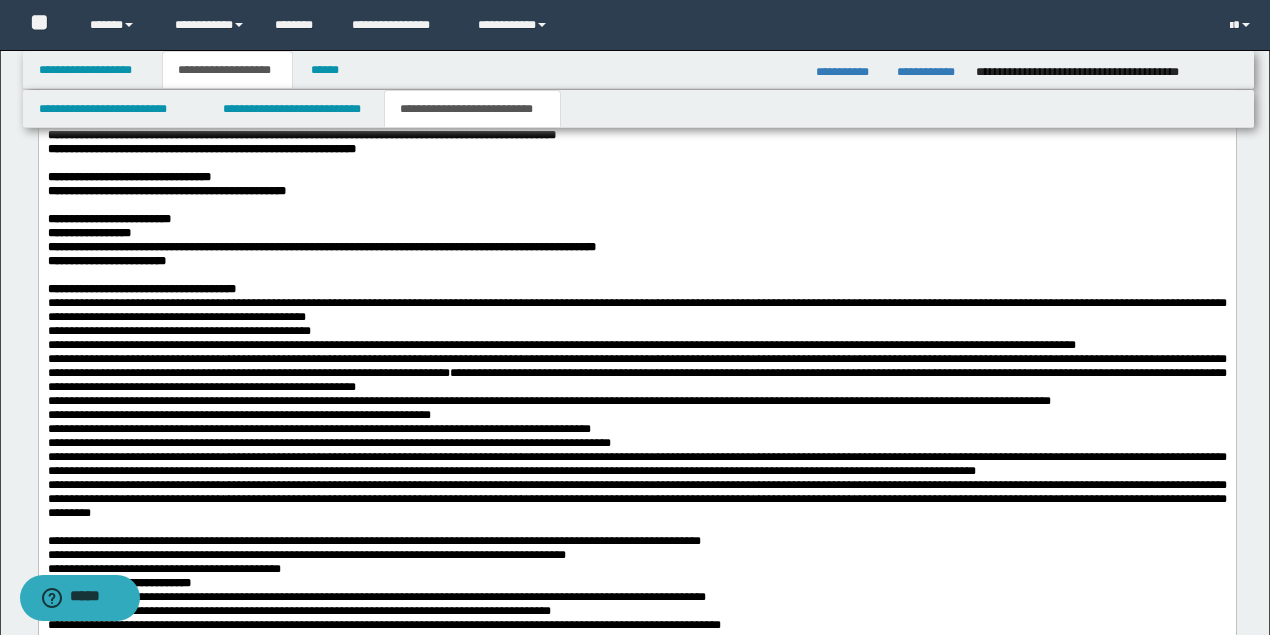 click on "**********" at bounding box center (636, 310) 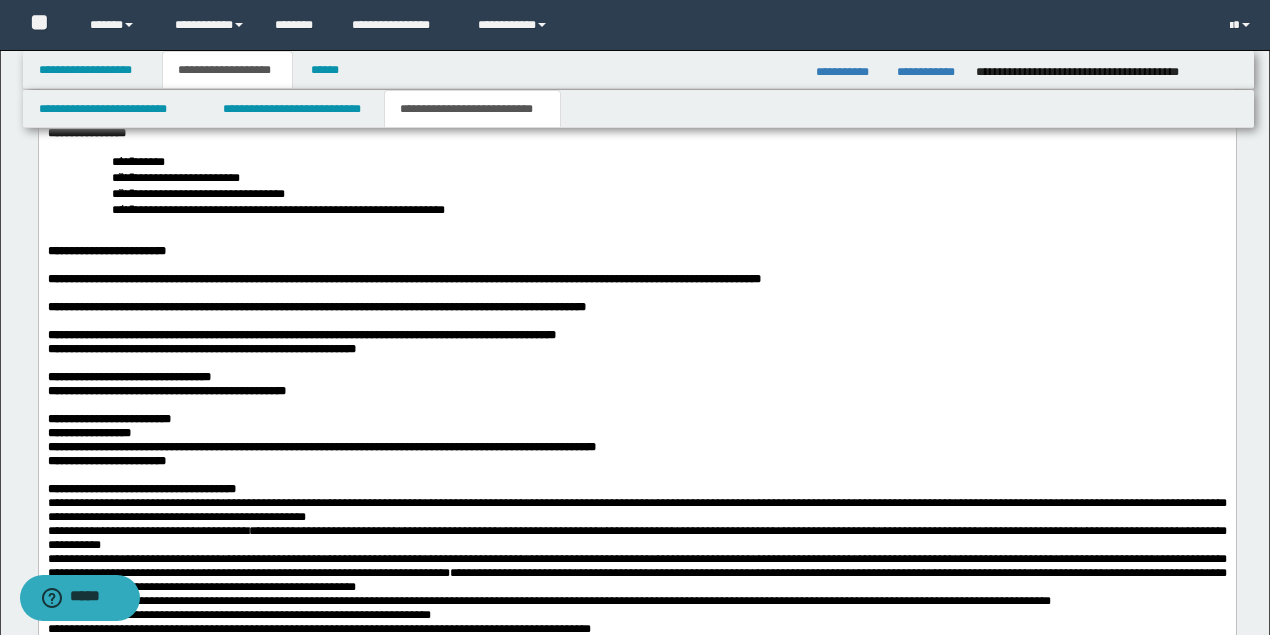 scroll, scrollTop: 2130, scrollLeft: 0, axis: vertical 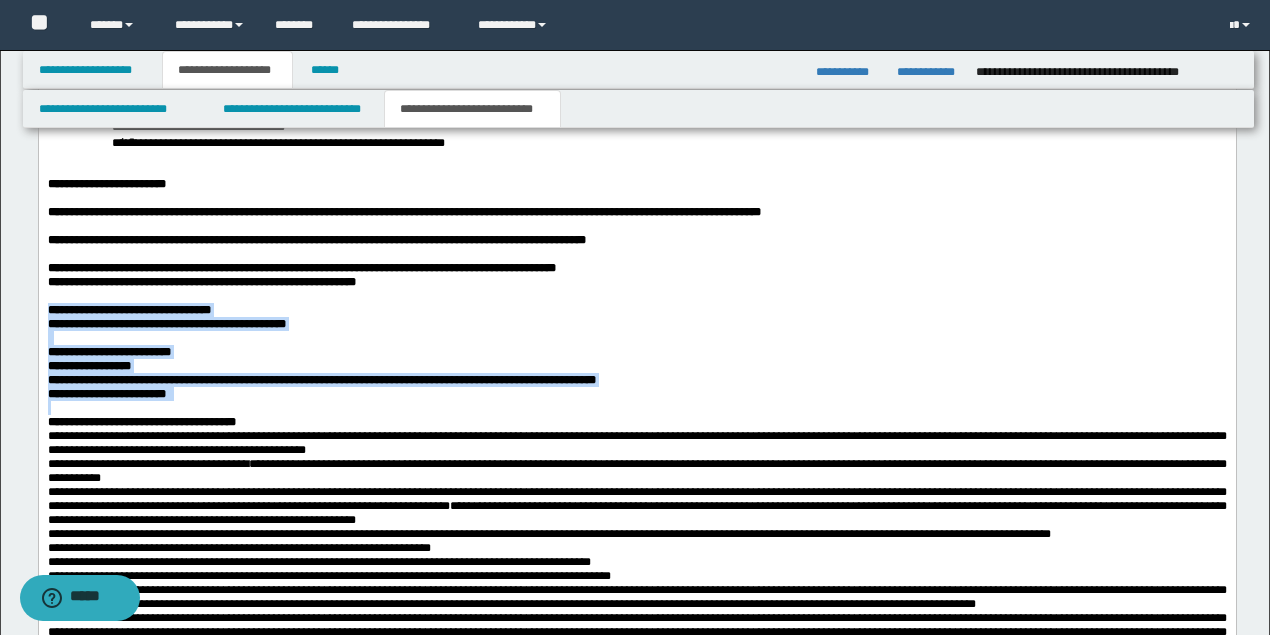 drag, startPoint x: 48, startPoint y: 344, endPoint x: 225, endPoint y: 452, distance: 207.34753 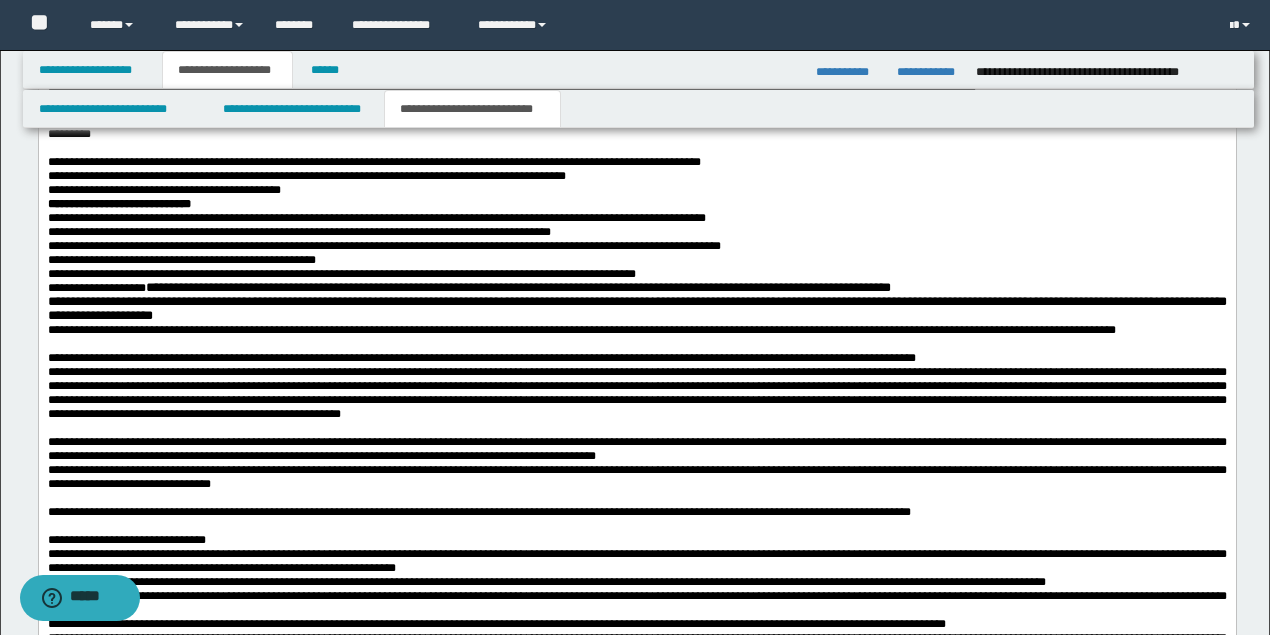 scroll, scrollTop: 2596, scrollLeft: 0, axis: vertical 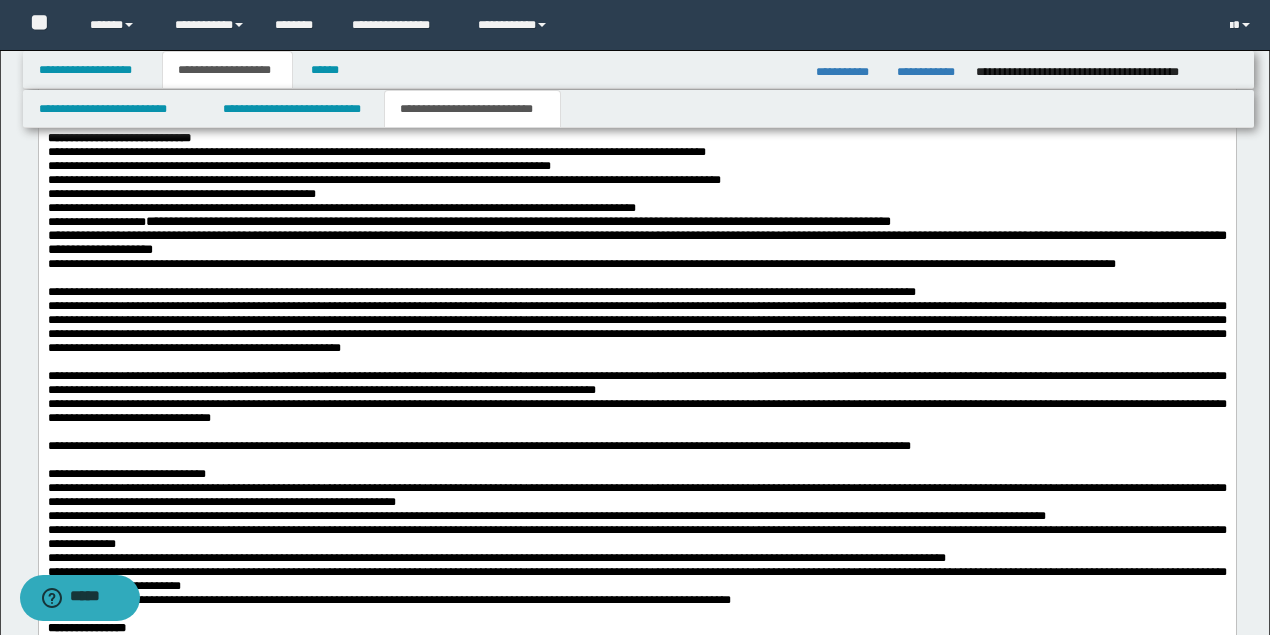 click on "**********" at bounding box center [636, 124] 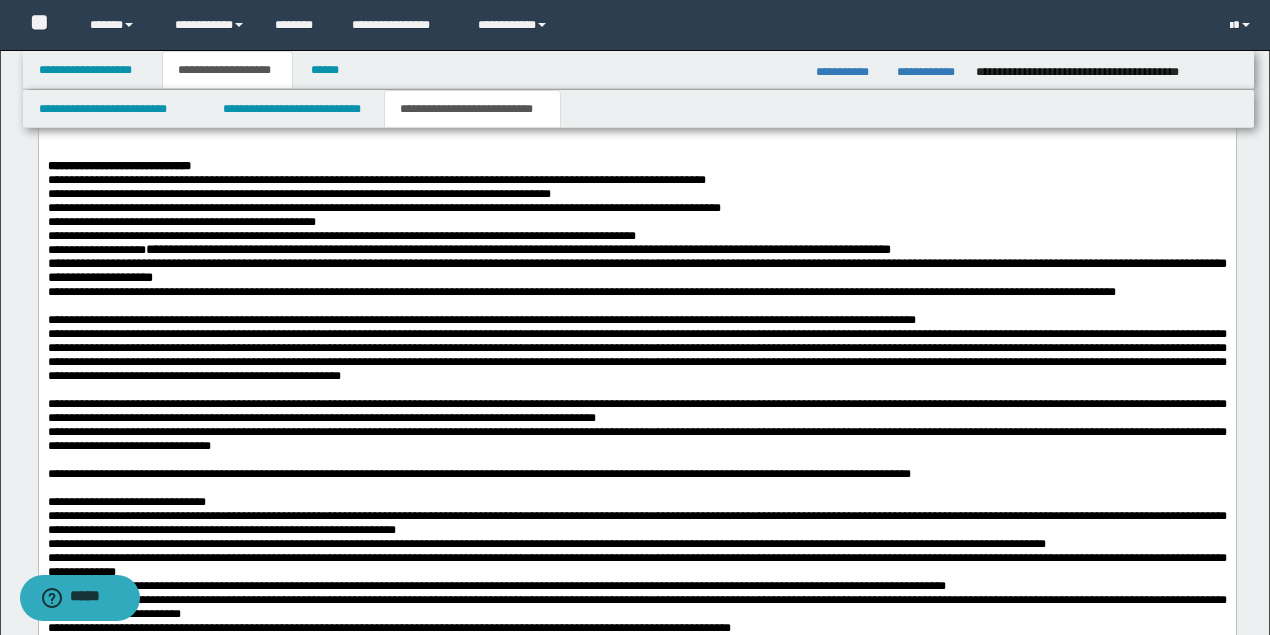click on "**********" at bounding box center [636, 270] 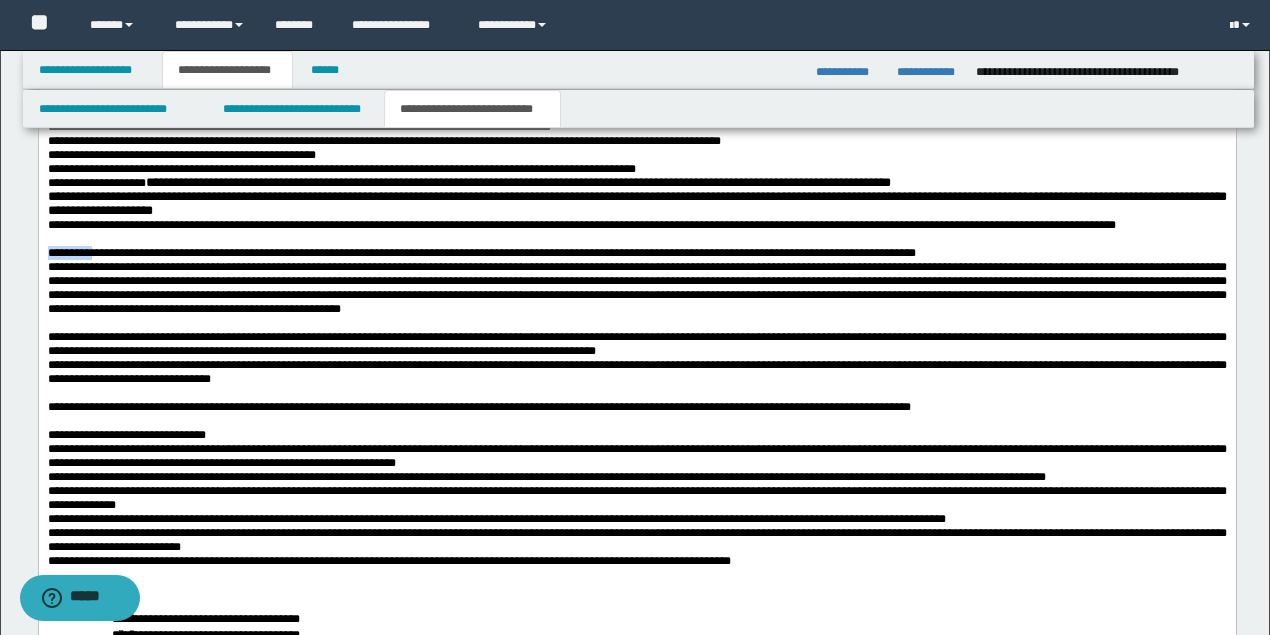 drag, startPoint x: 110, startPoint y: 333, endPoint x: 69, endPoint y: -467, distance: 801.0499 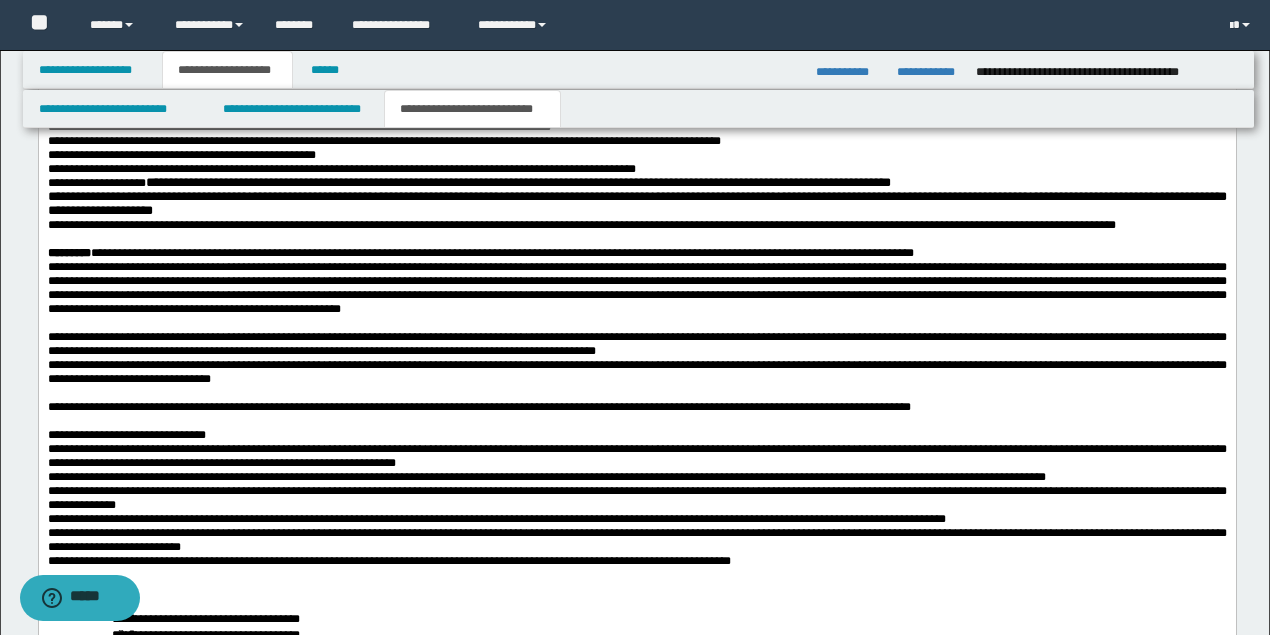 scroll, scrollTop: 2730, scrollLeft: 0, axis: vertical 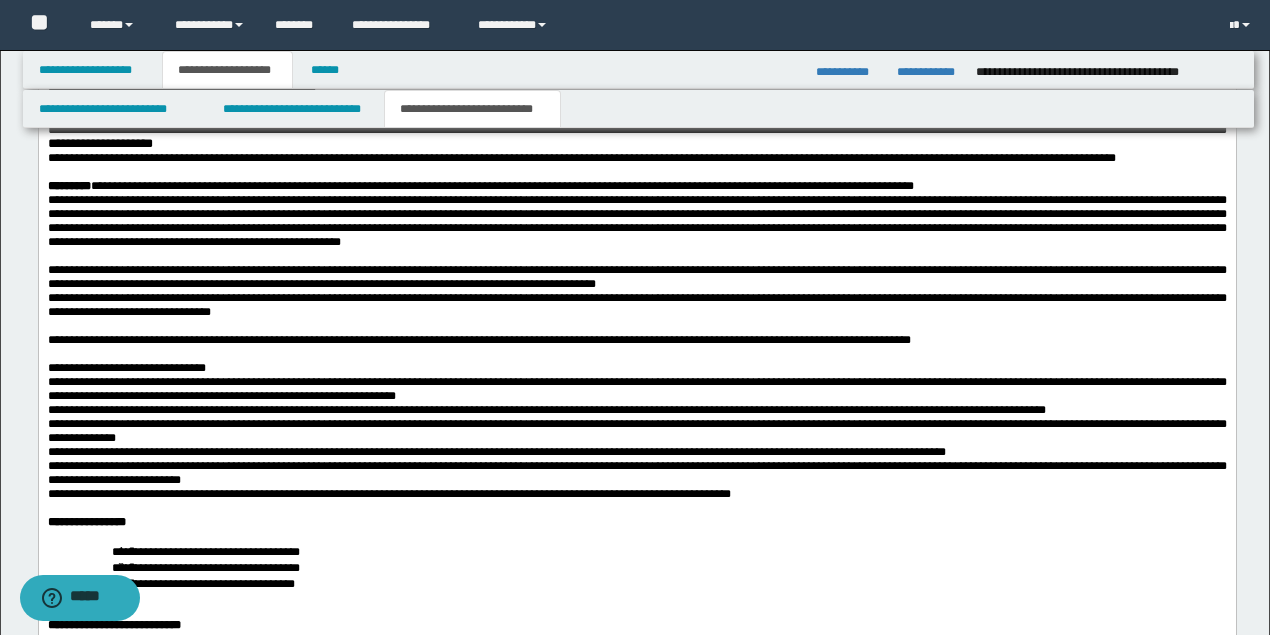 click on "**********" at bounding box center [636, 221] 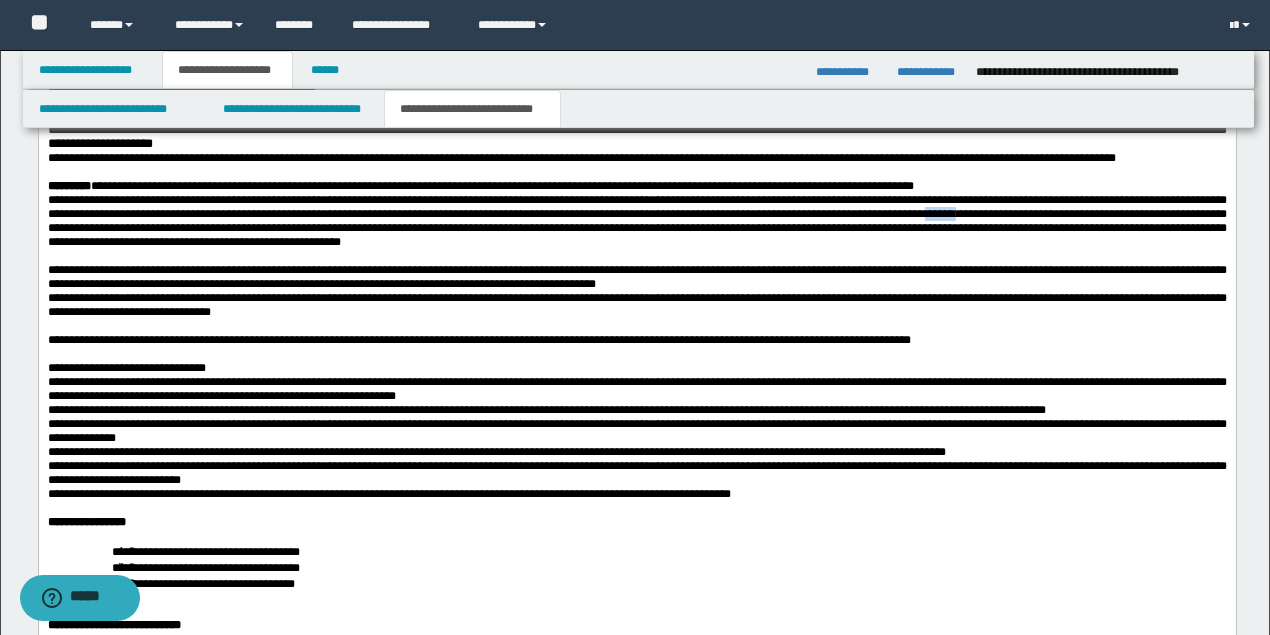 drag, startPoint x: 1074, startPoint y: 303, endPoint x: 1103, endPoint y: 301, distance: 29.068884 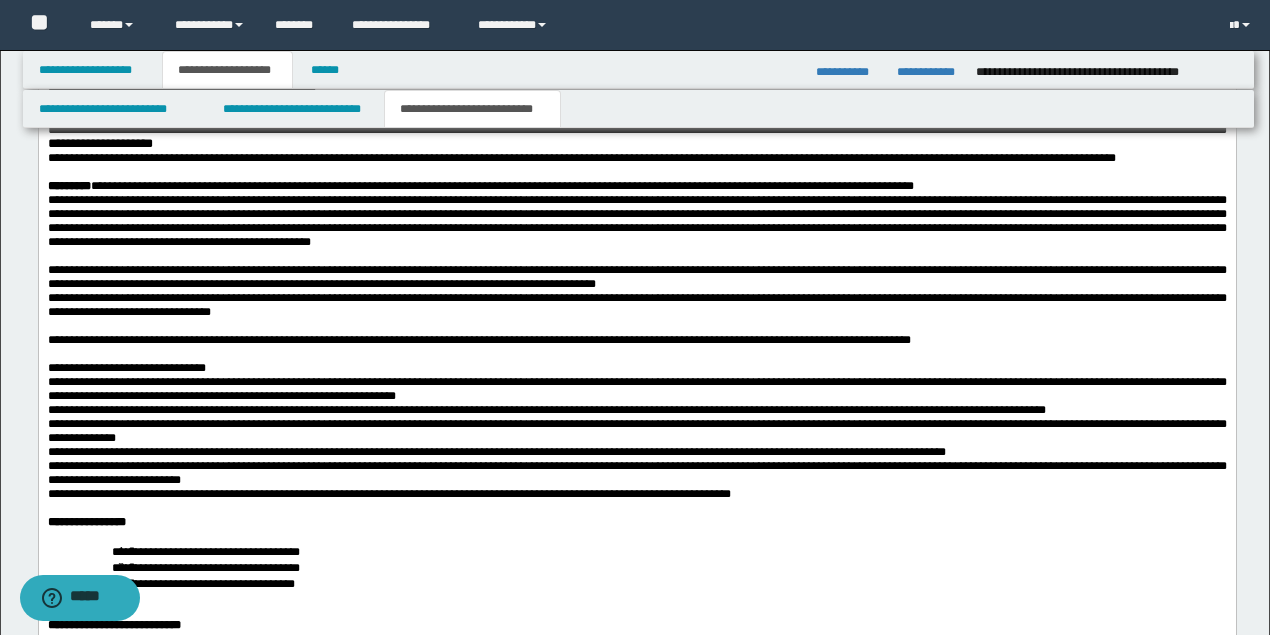 scroll, scrollTop: 2863, scrollLeft: 0, axis: vertical 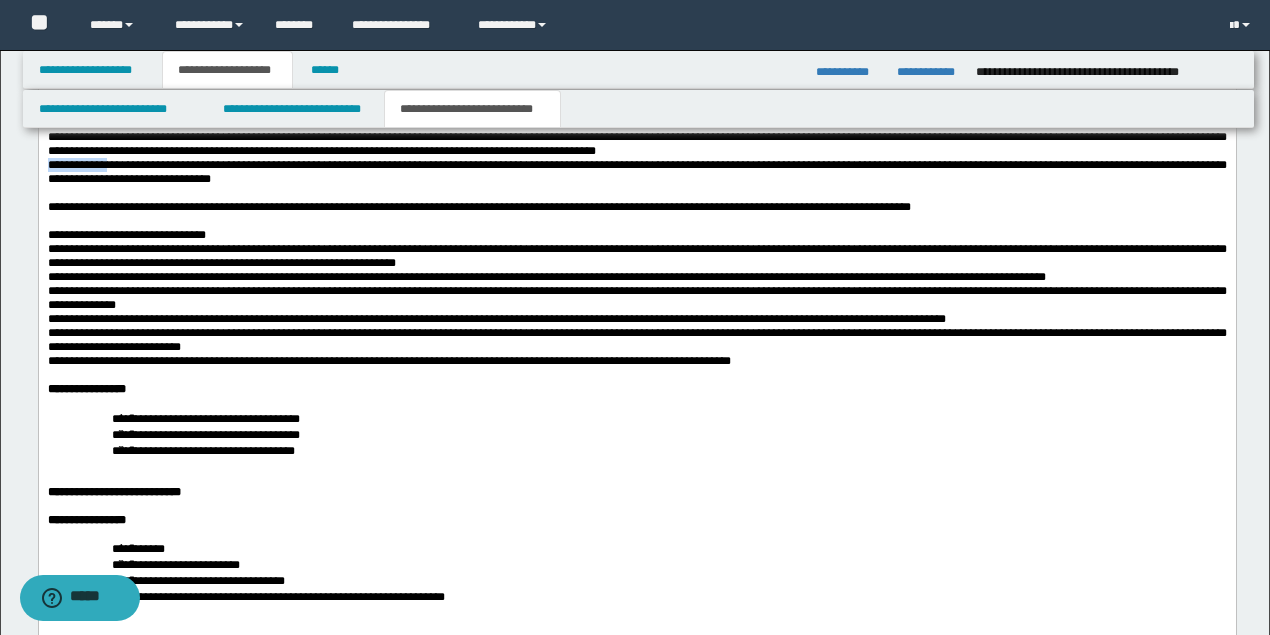 drag, startPoint x: 113, startPoint y: 259, endPoint x: 38, endPoint y: 259, distance: 75 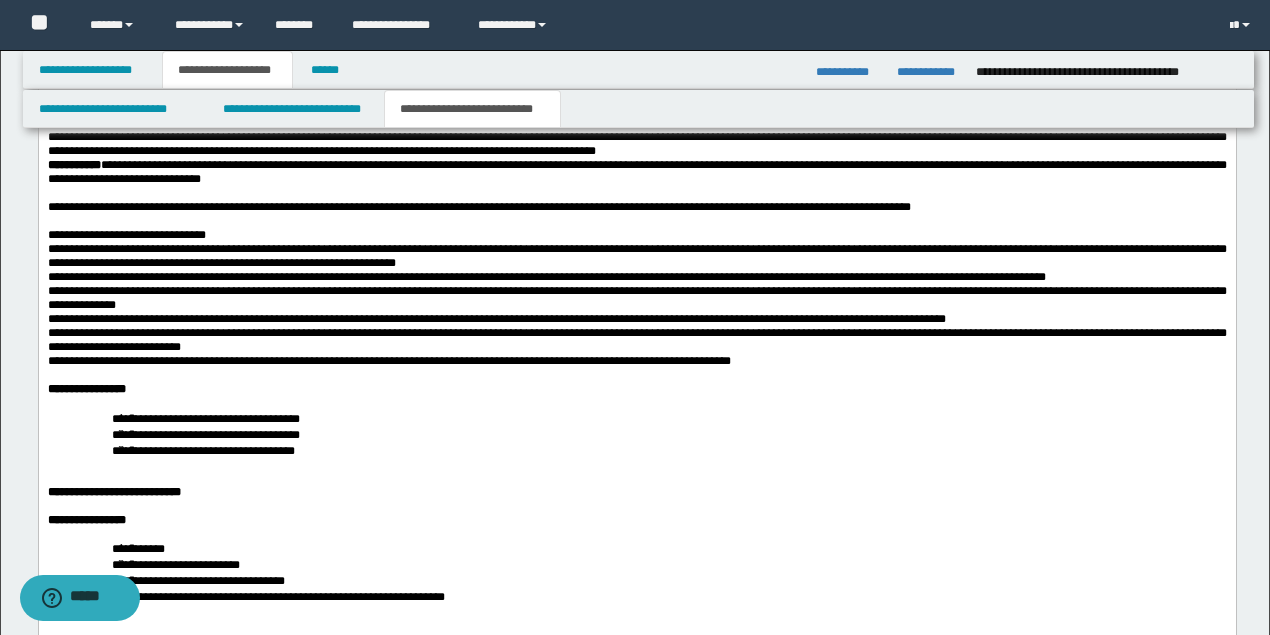click on "[FIRST] [LAST]" at bounding box center (636, 172) 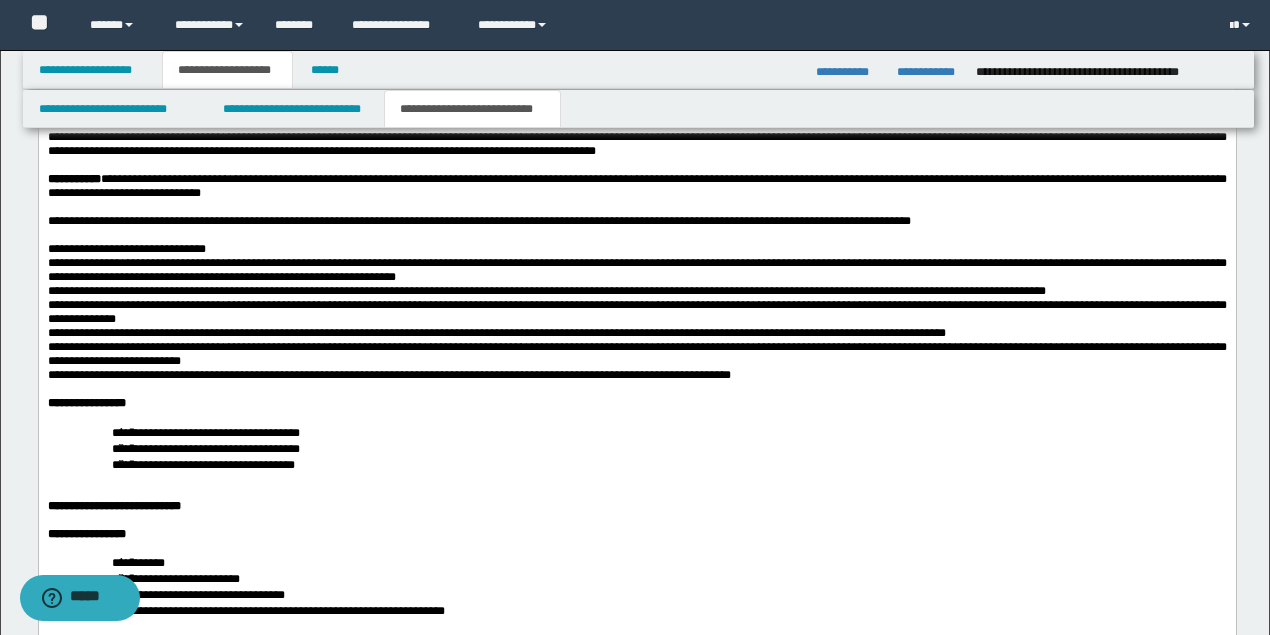 click on "[FIRST] [LAST]" at bounding box center [636, 186] 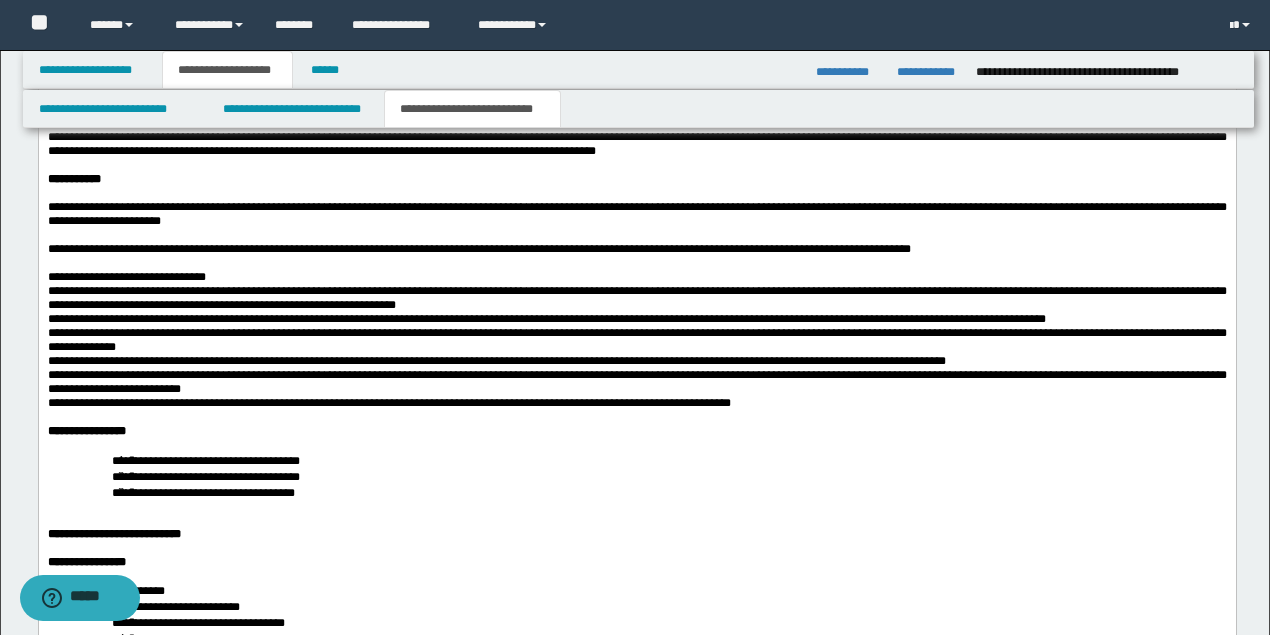 click on "**********" at bounding box center (478, 249) 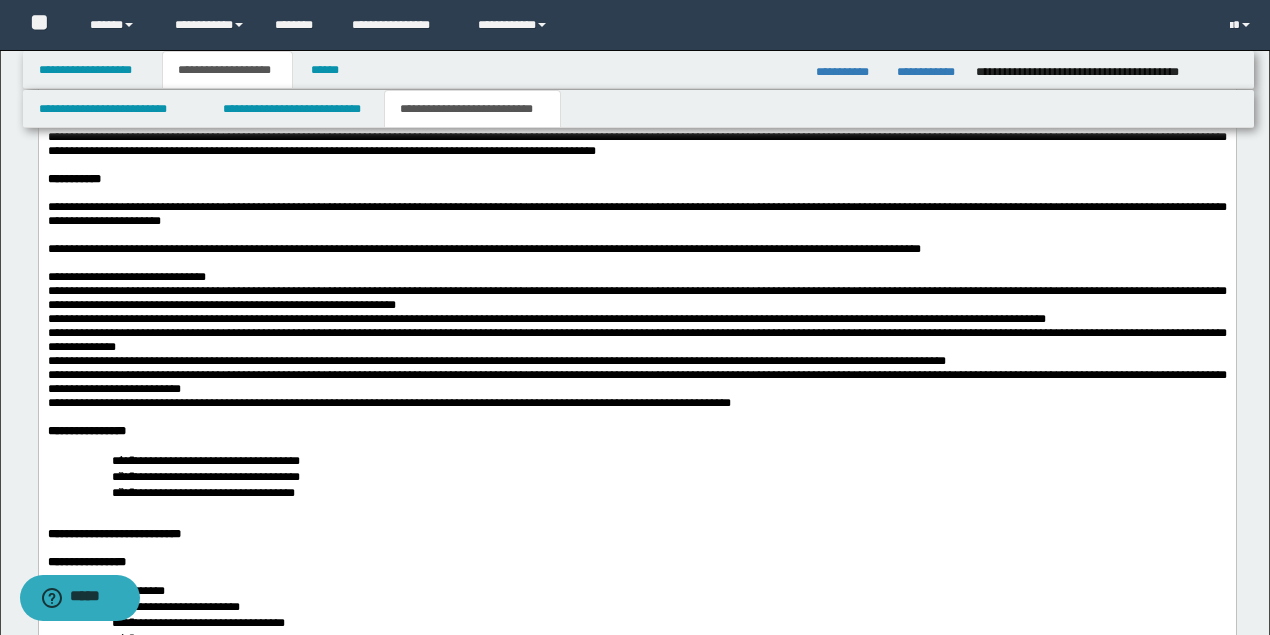 scroll, scrollTop: 2930, scrollLeft: 0, axis: vertical 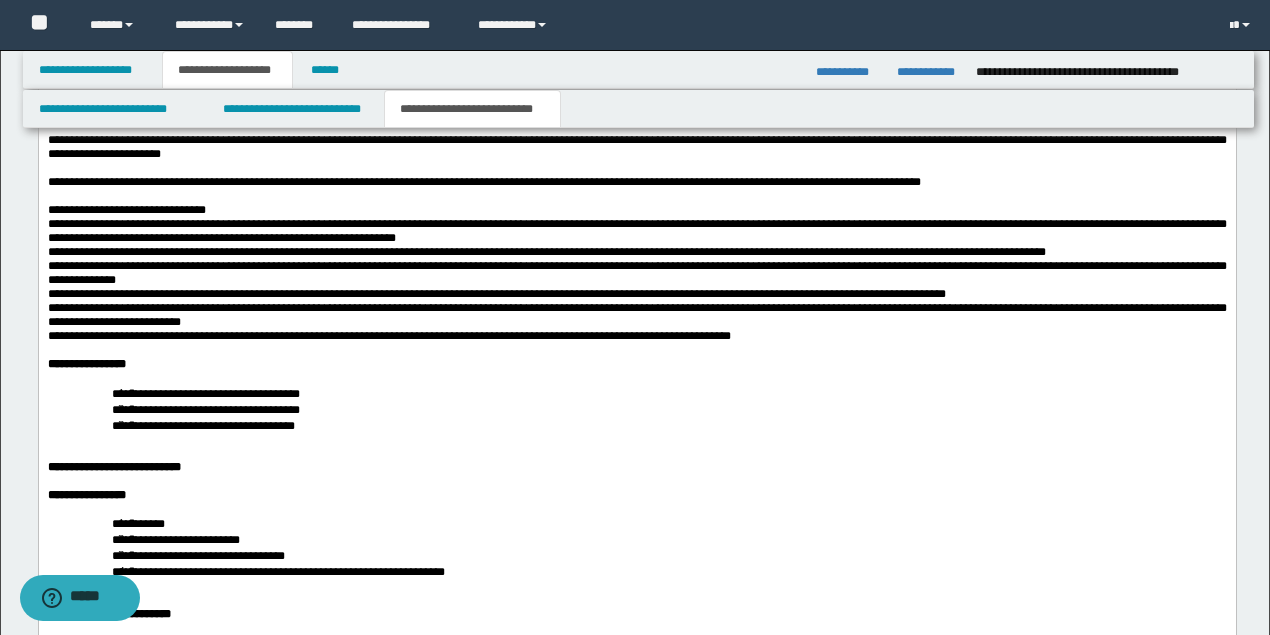 click on "**********" at bounding box center [636, 315] 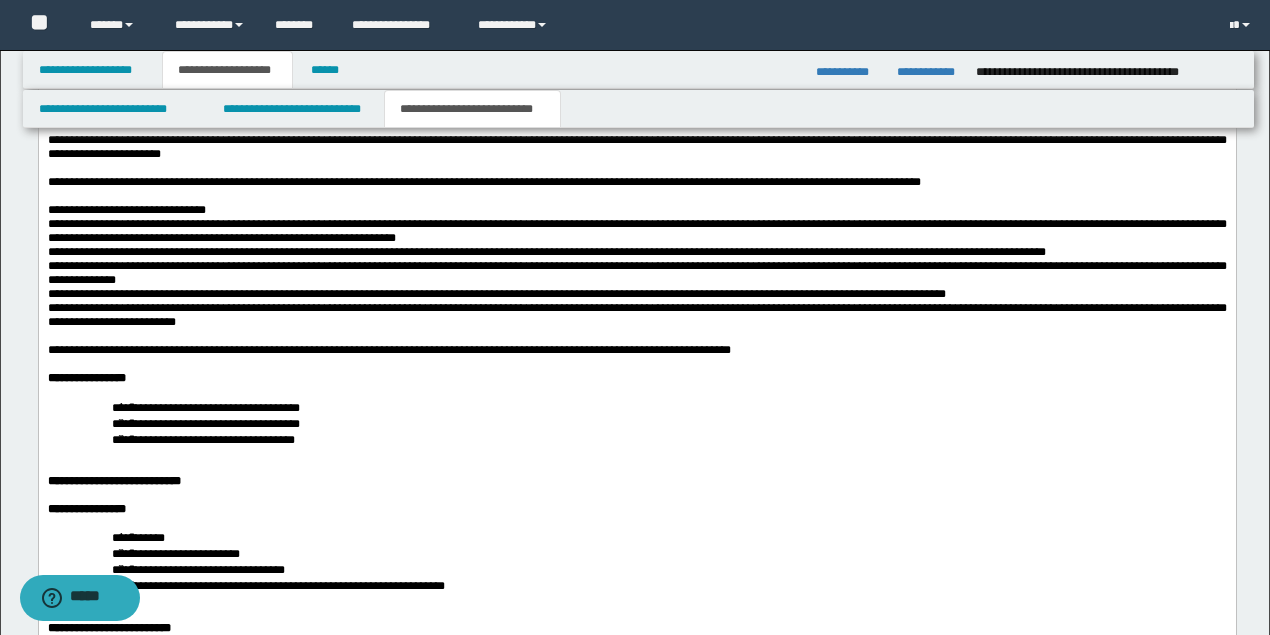 scroll, scrollTop: 3063, scrollLeft: 0, axis: vertical 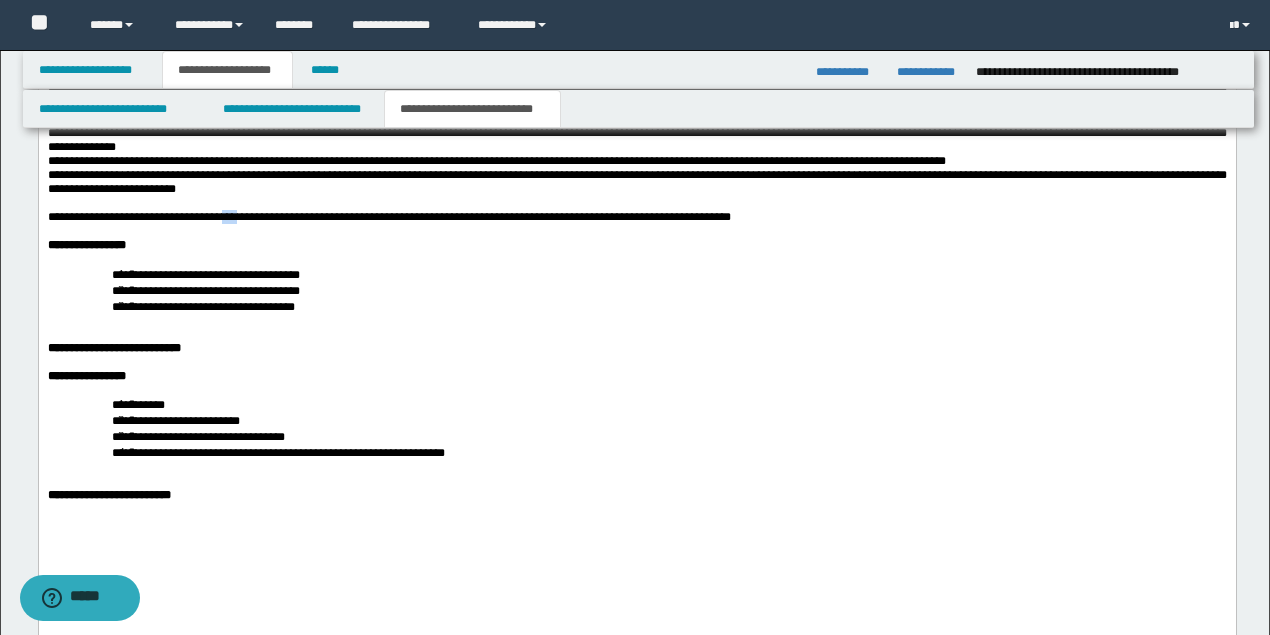 drag, startPoint x: 228, startPoint y: 333, endPoint x: 246, endPoint y: 321, distance: 21.633308 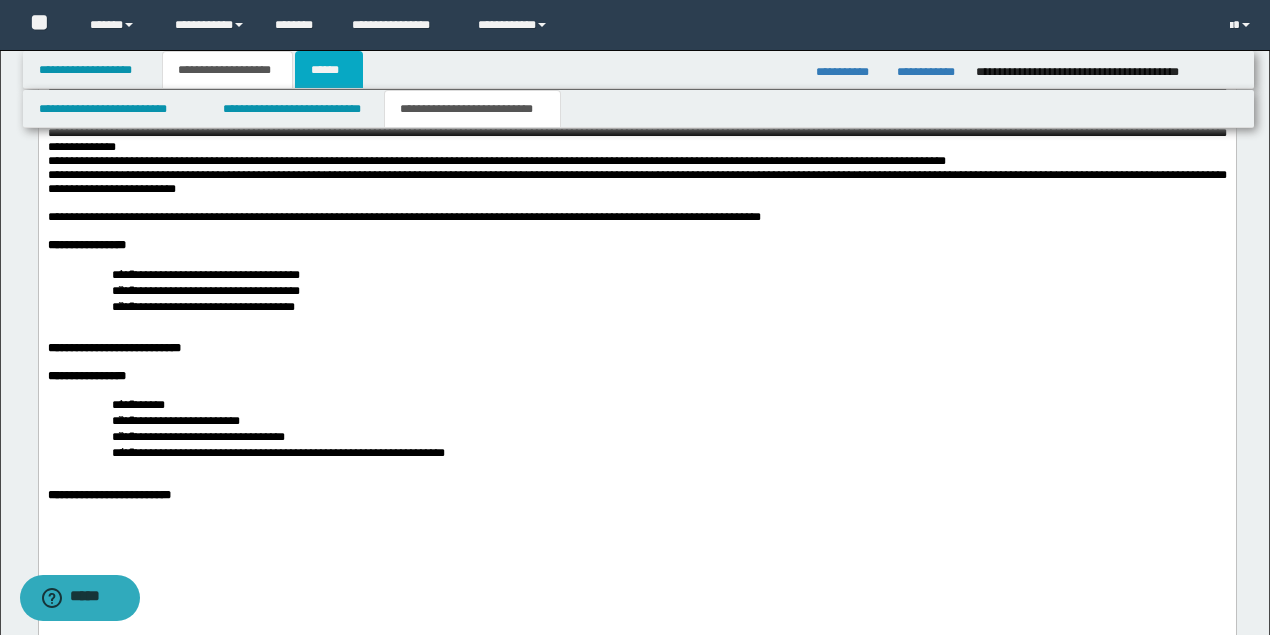drag, startPoint x: 310, startPoint y: 80, endPoint x: 421, endPoint y: 140, distance: 126.178444 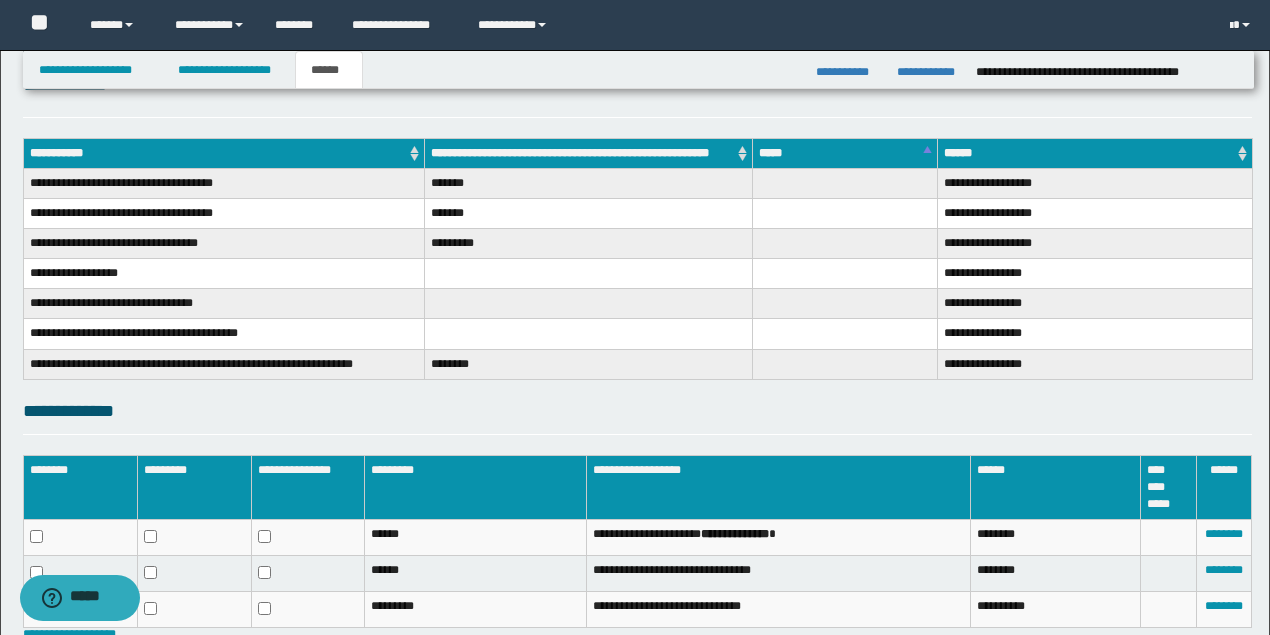 scroll, scrollTop: 405, scrollLeft: 0, axis: vertical 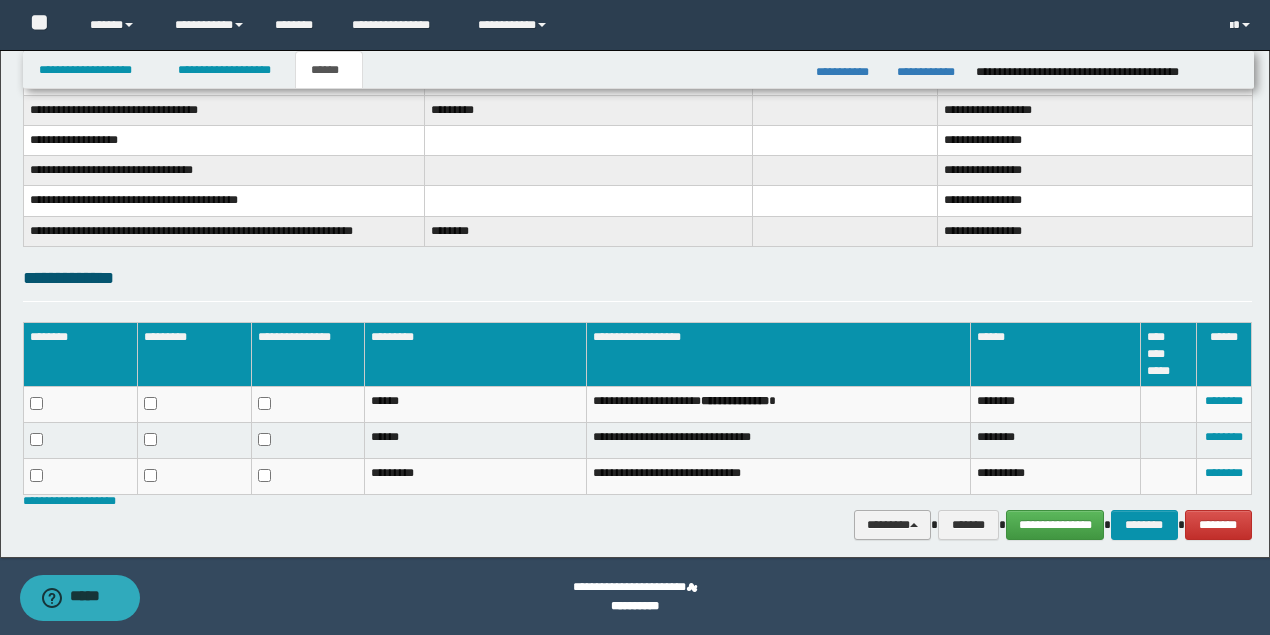 click on "********" at bounding box center (893, 524) 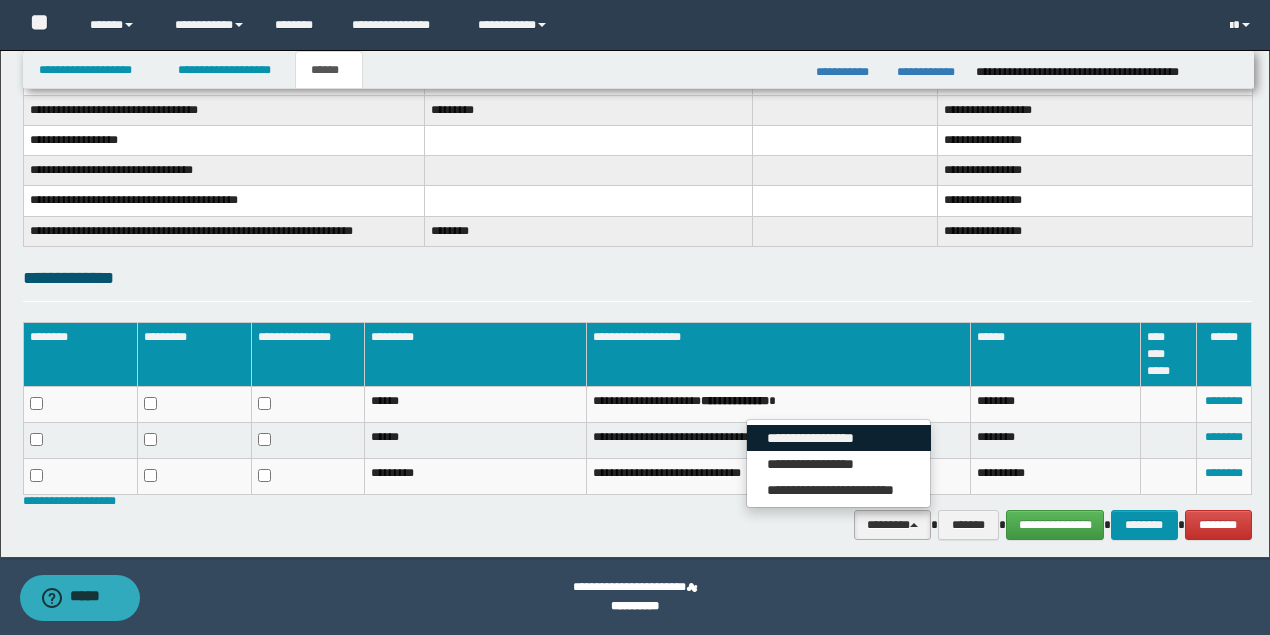 click on "**********" at bounding box center (839, 438) 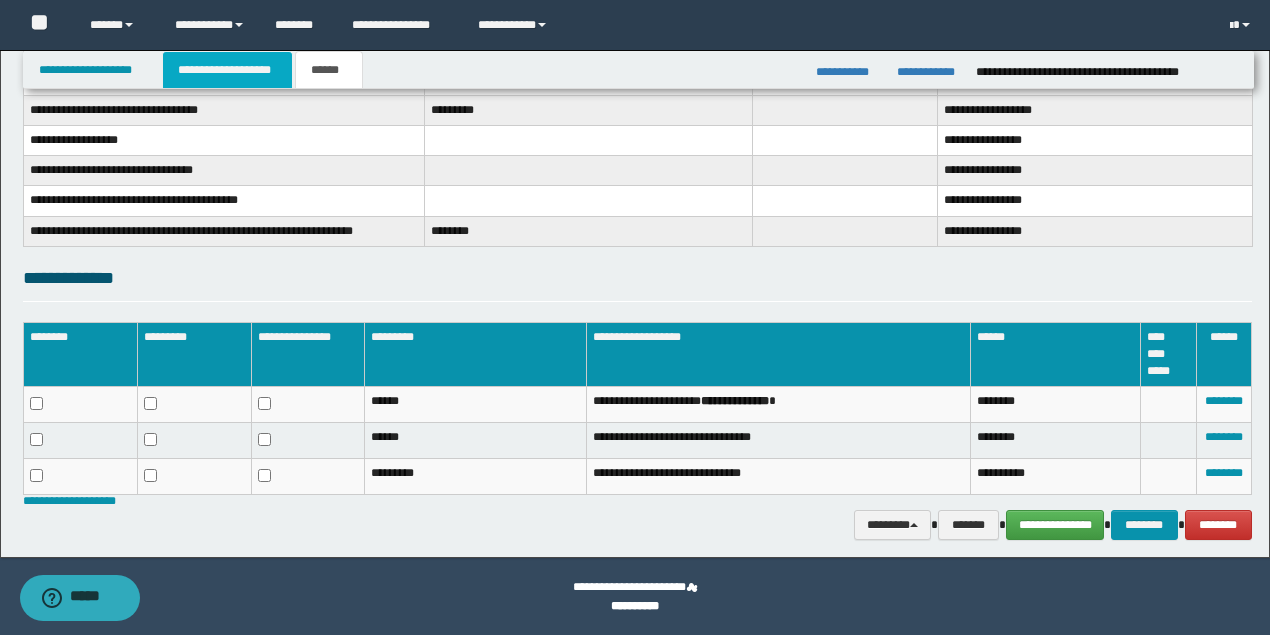 click on "**********" at bounding box center [227, 70] 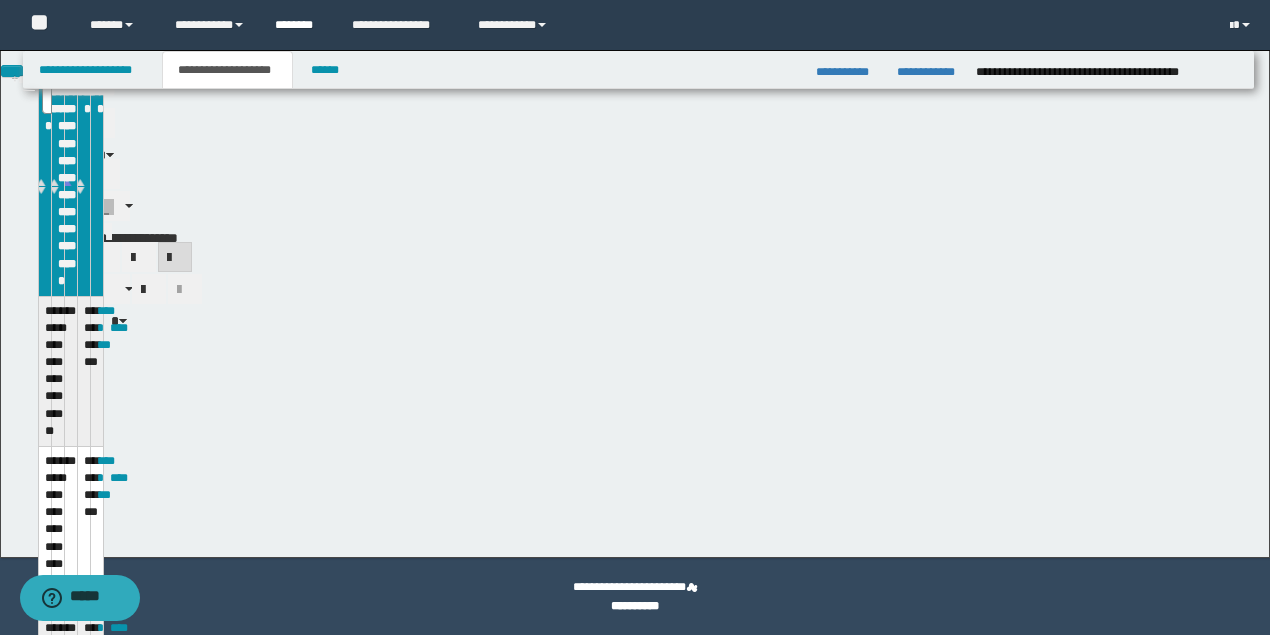 scroll, scrollTop: 436, scrollLeft: 0, axis: vertical 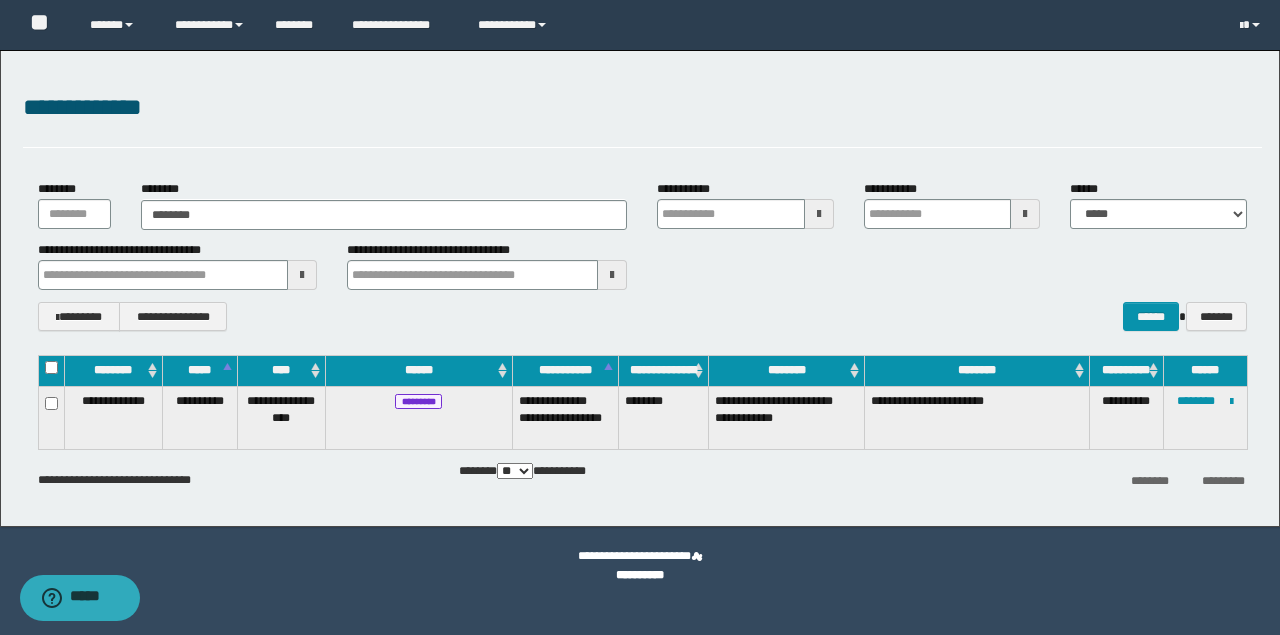 type on "********" 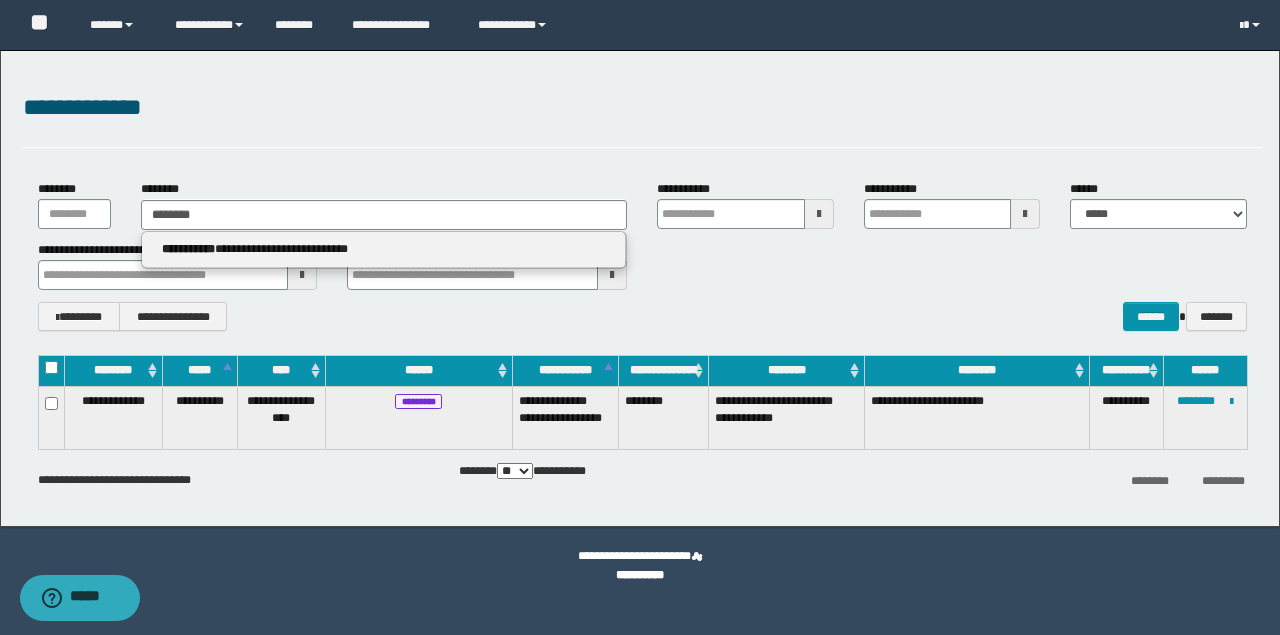 type on "********" 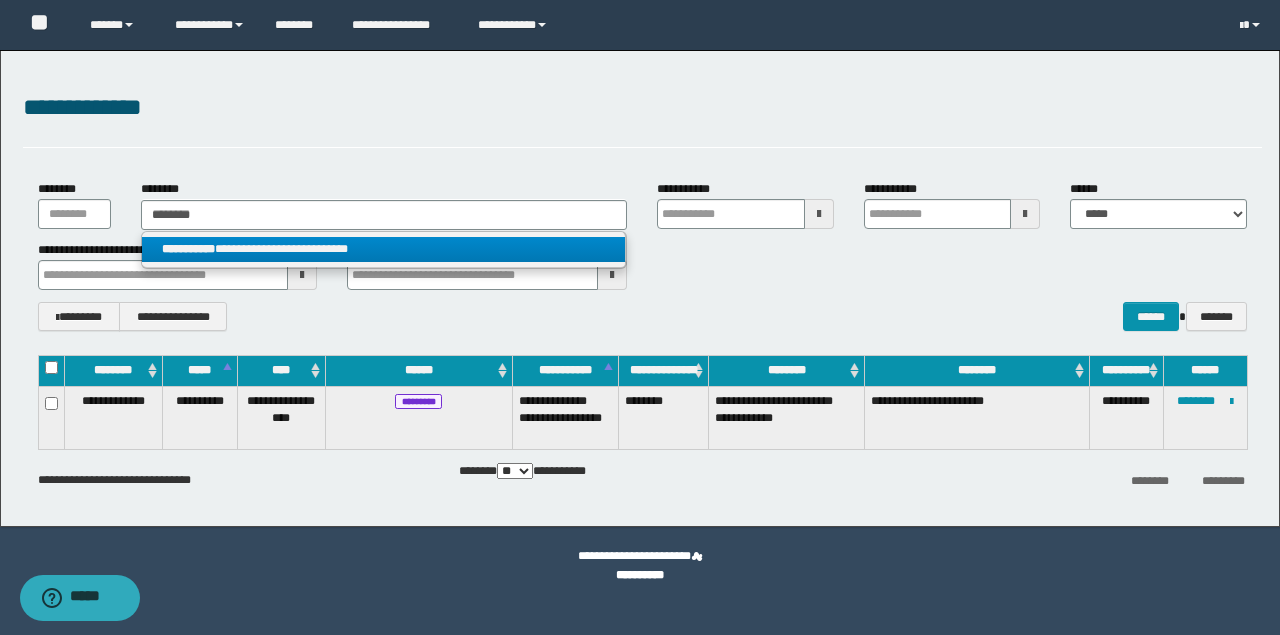 click on "**********" at bounding box center [384, 249] 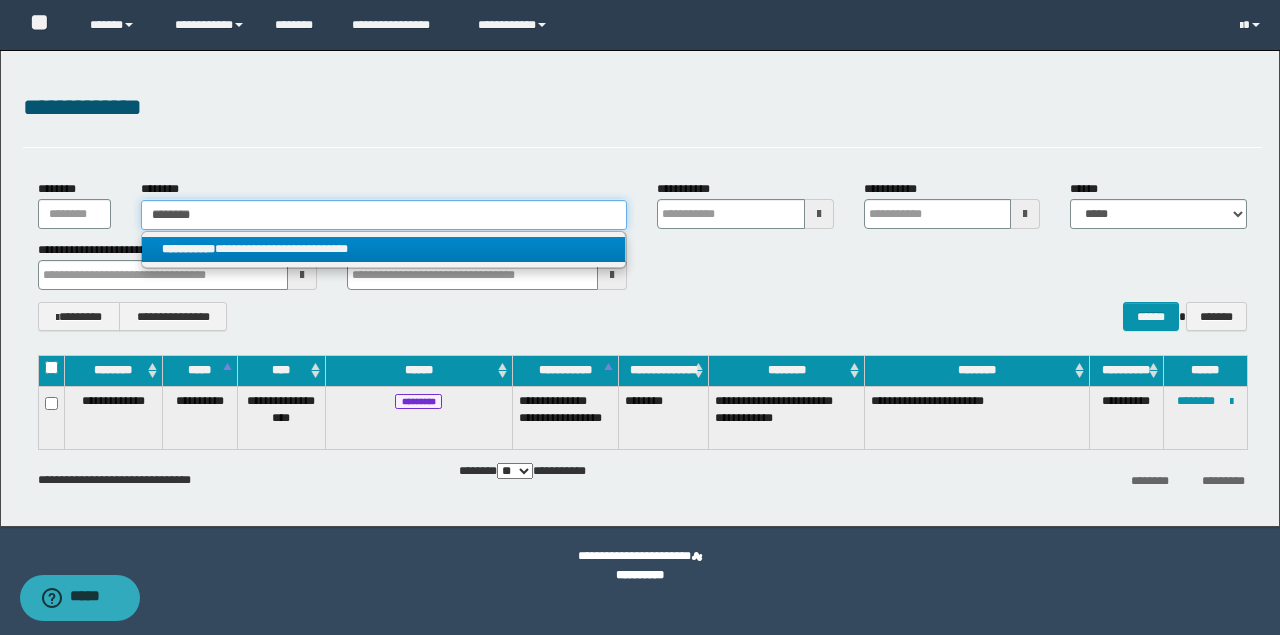 type 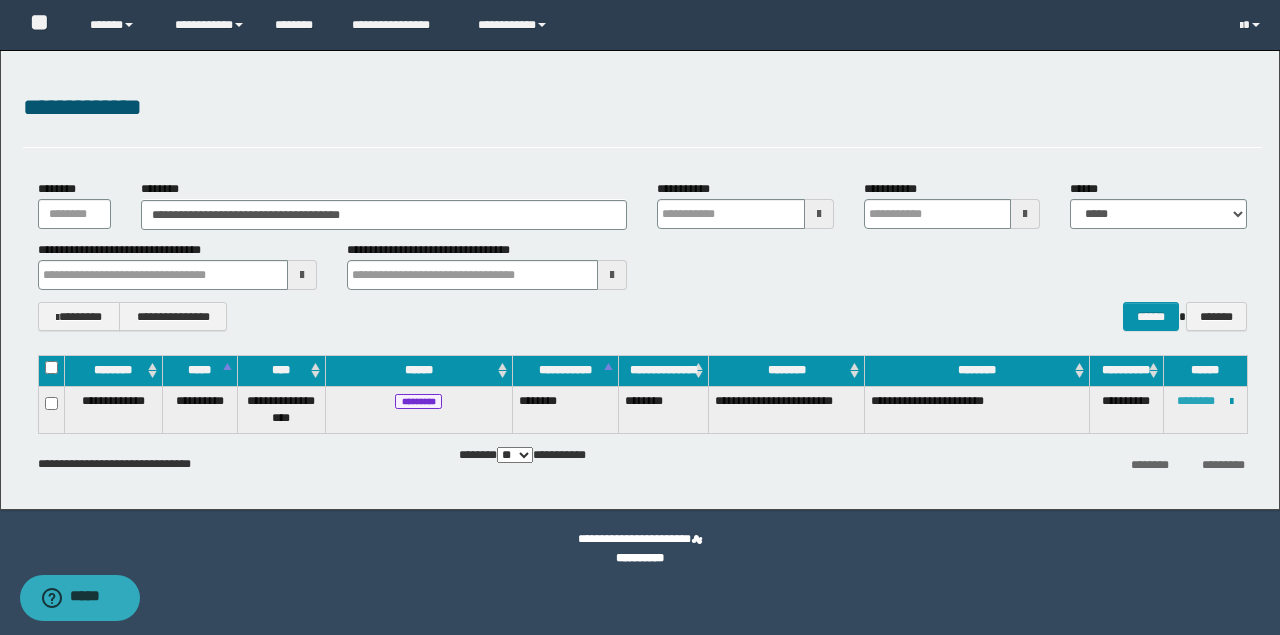 click on "********" at bounding box center [1196, 401] 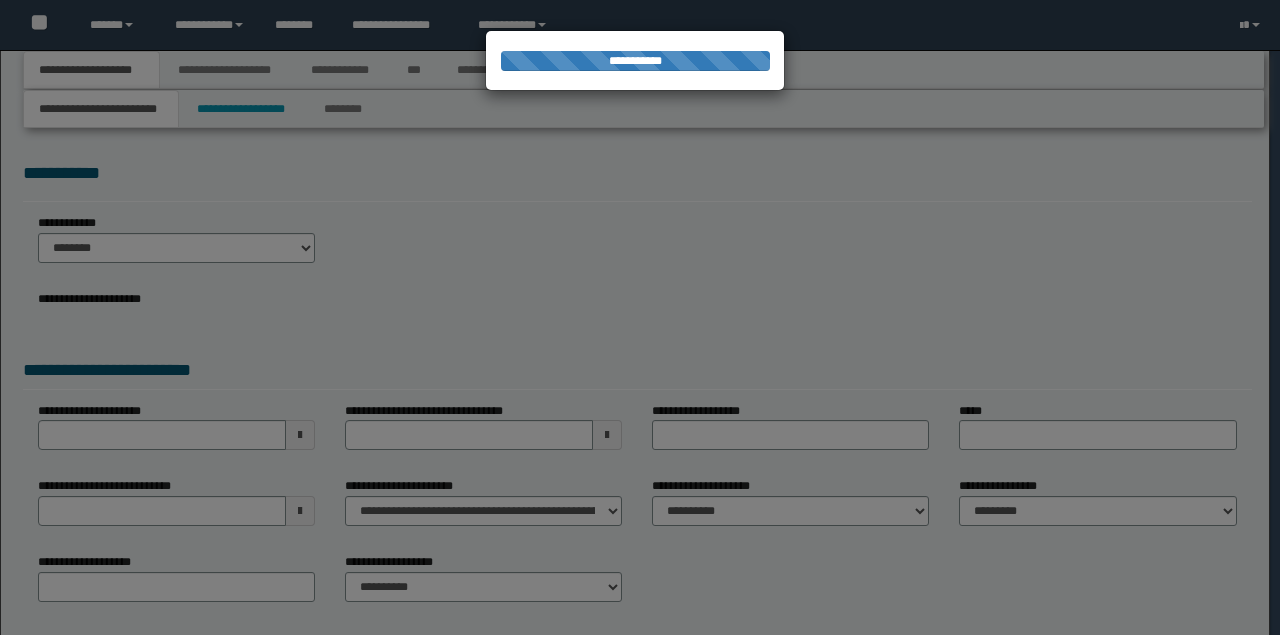 scroll, scrollTop: 0, scrollLeft: 0, axis: both 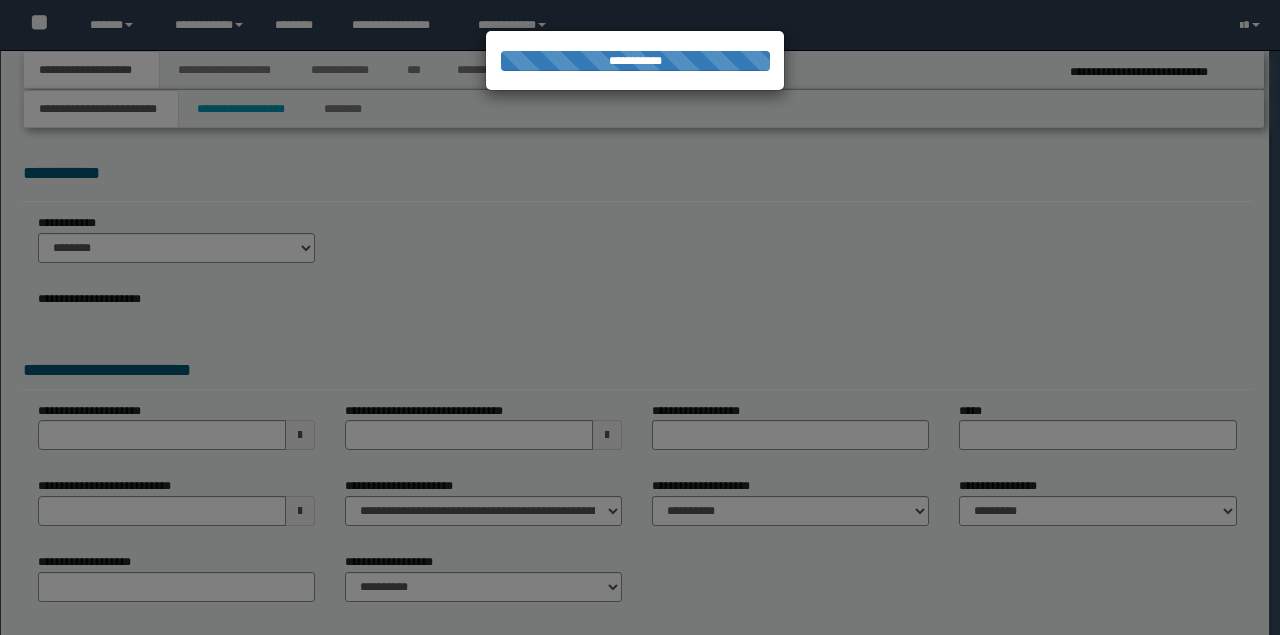 select on "*" 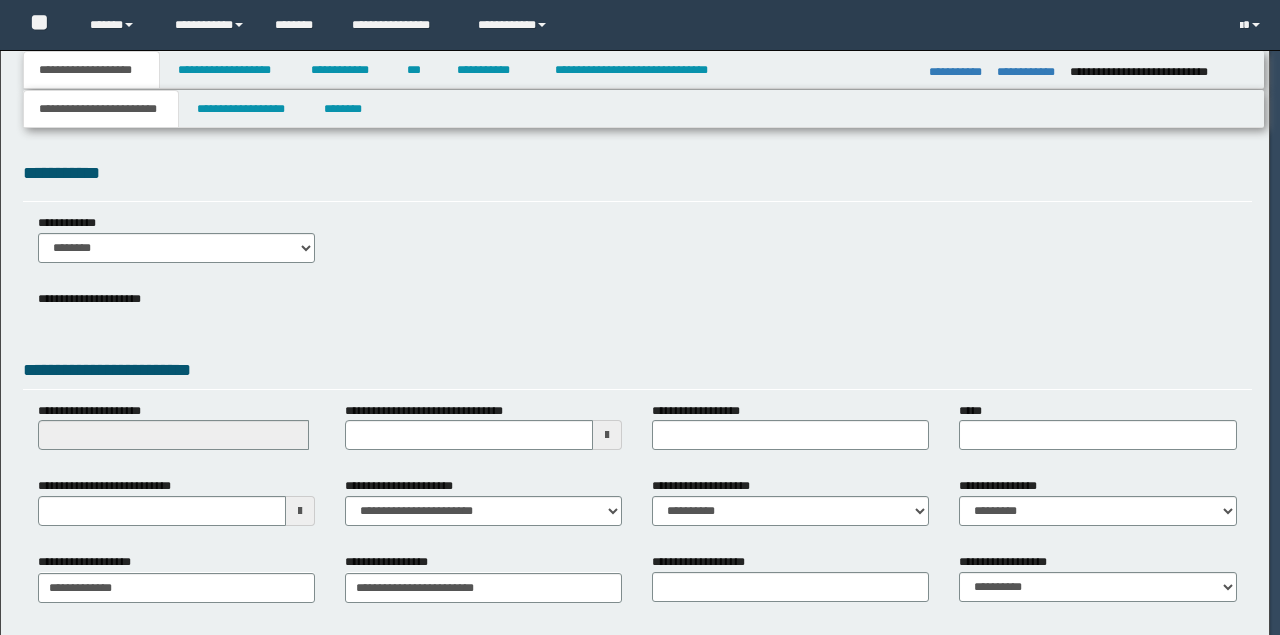 scroll, scrollTop: 0, scrollLeft: 0, axis: both 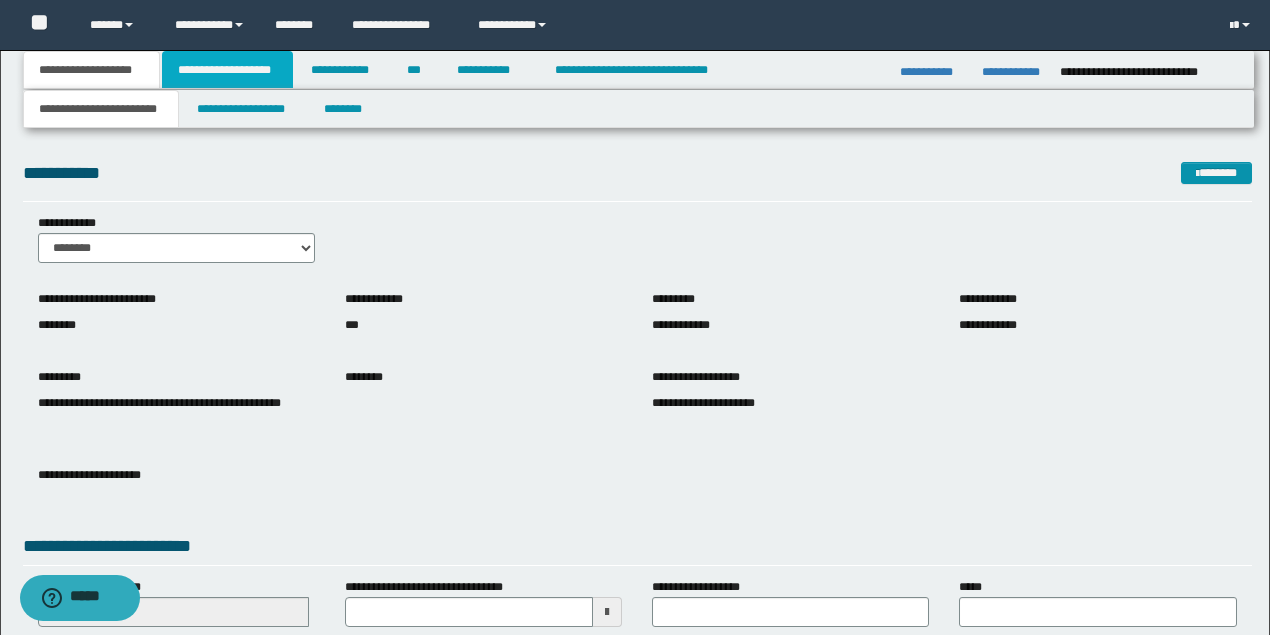 click on "**********" at bounding box center (227, 70) 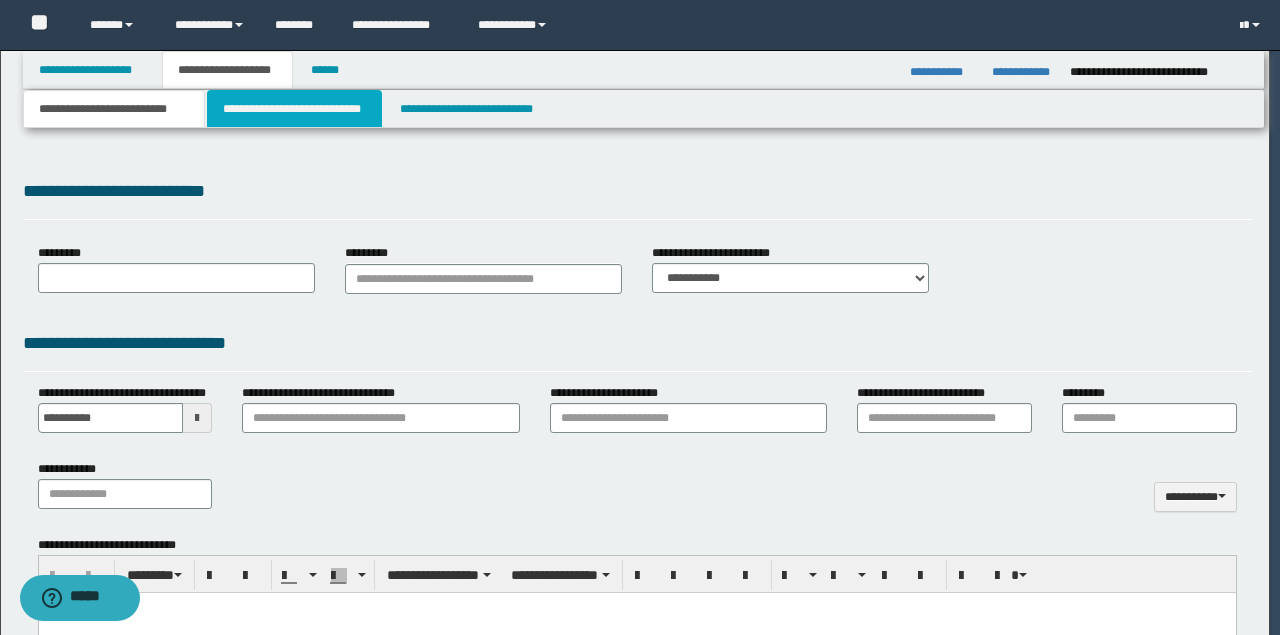 click on "**********" at bounding box center (294, 109) 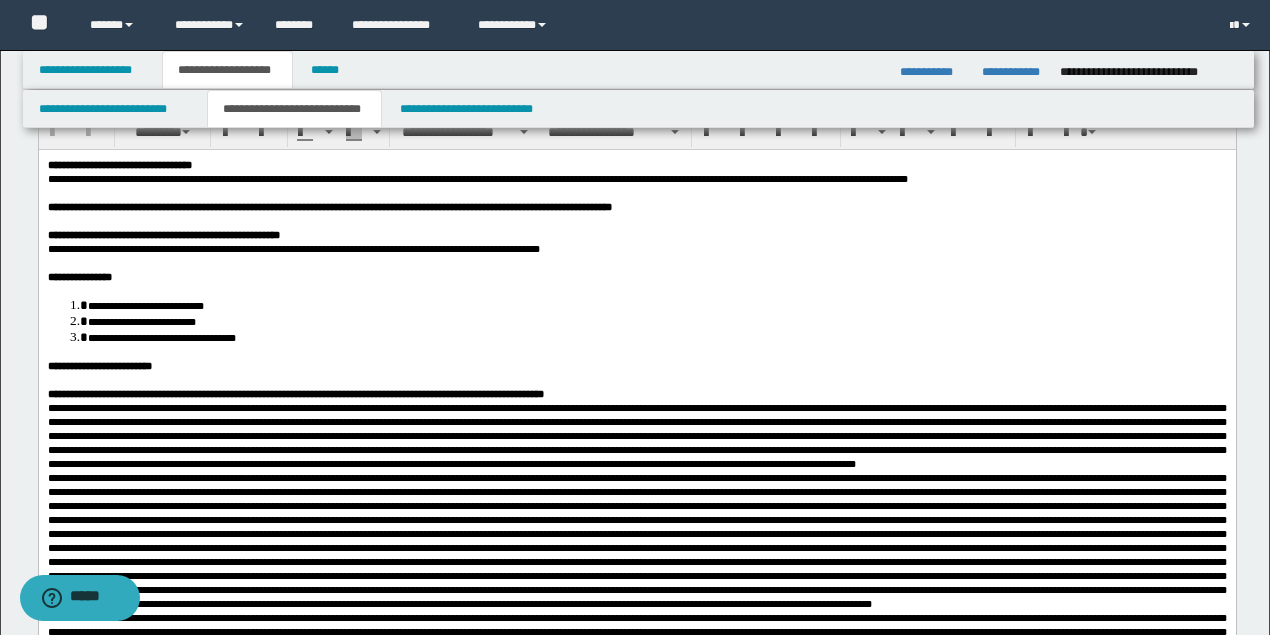 scroll, scrollTop: 266, scrollLeft: 0, axis: vertical 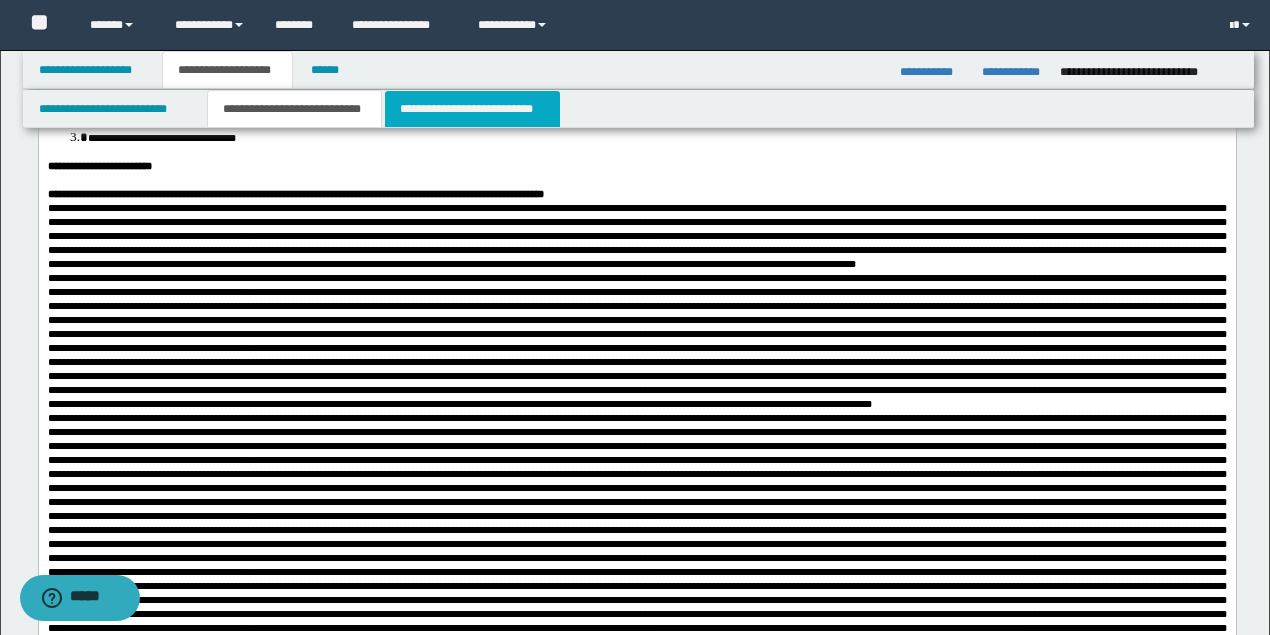 click on "**********" at bounding box center [472, 109] 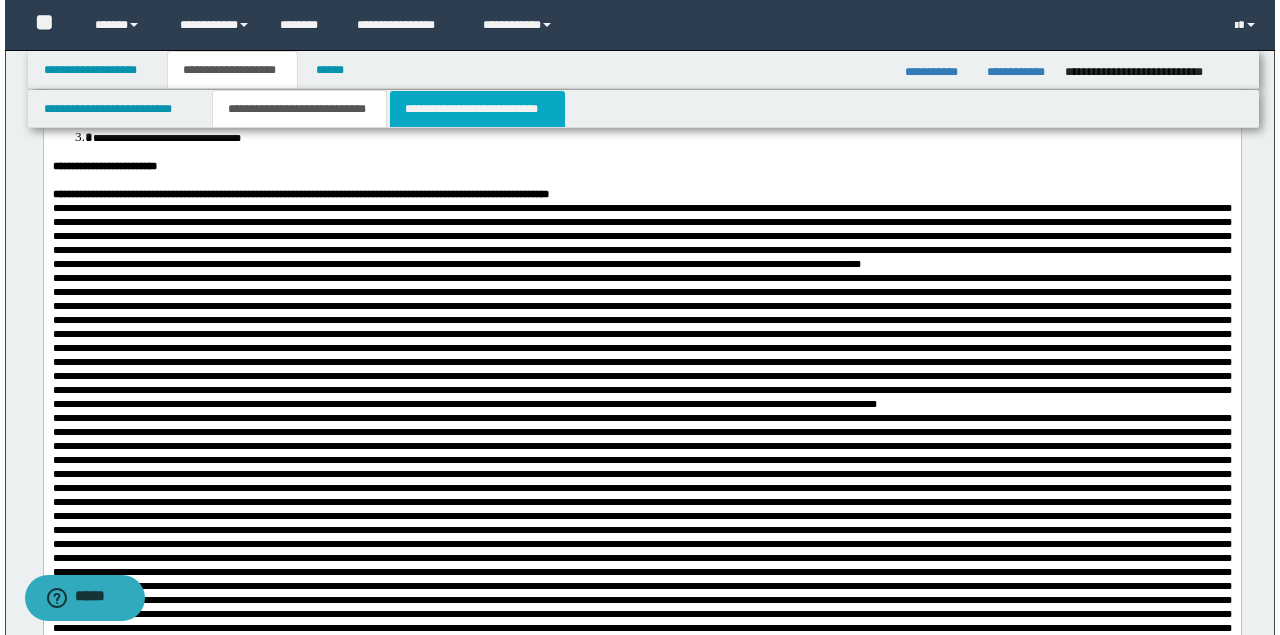scroll, scrollTop: 0, scrollLeft: 0, axis: both 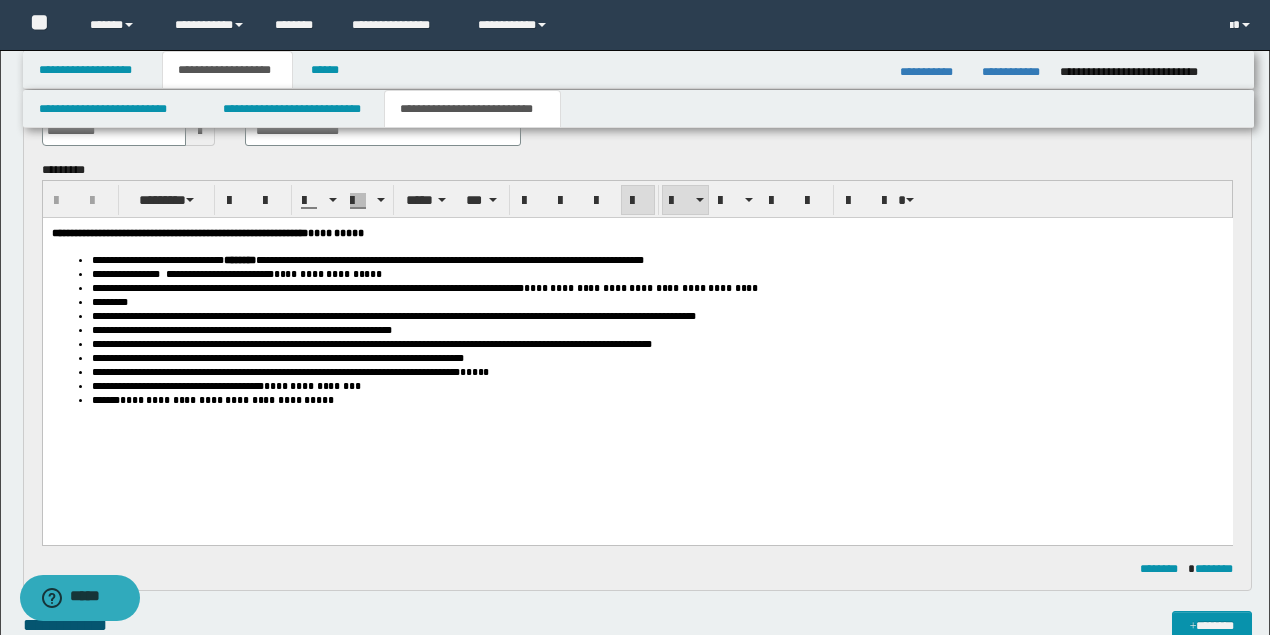 click on "**********" at bounding box center [657, 372] 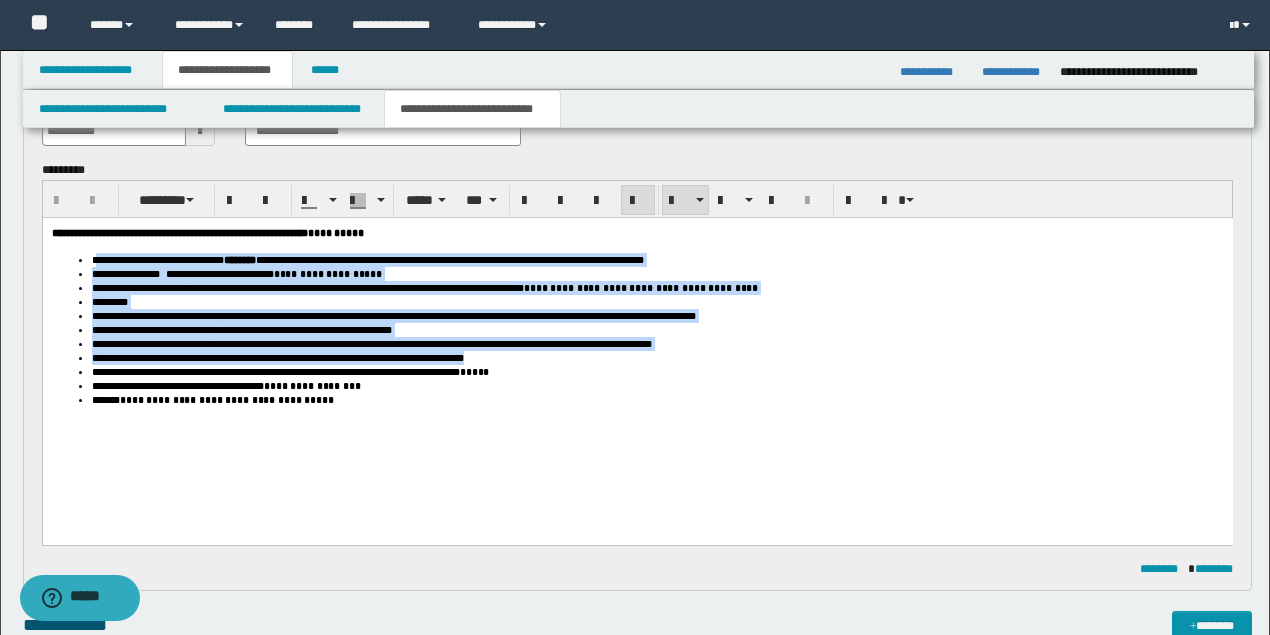 drag, startPoint x: 537, startPoint y: 373, endPoint x: 152, endPoint y: 284, distance: 395.15314 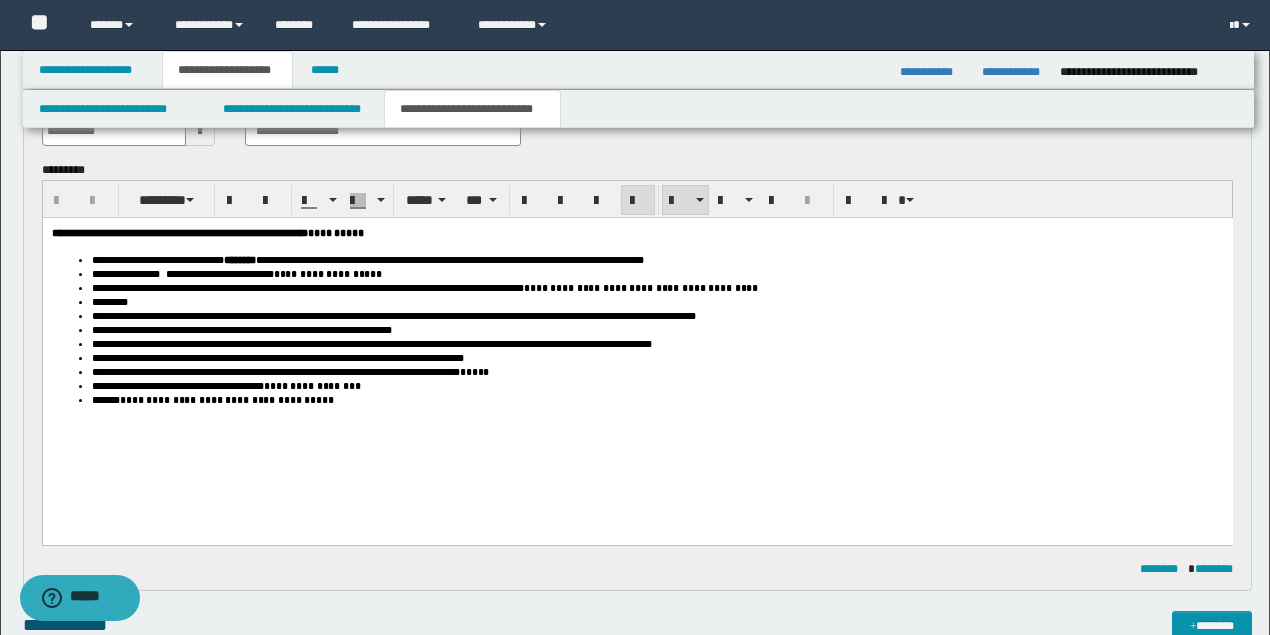 click on "**********" at bounding box center (637, 348) 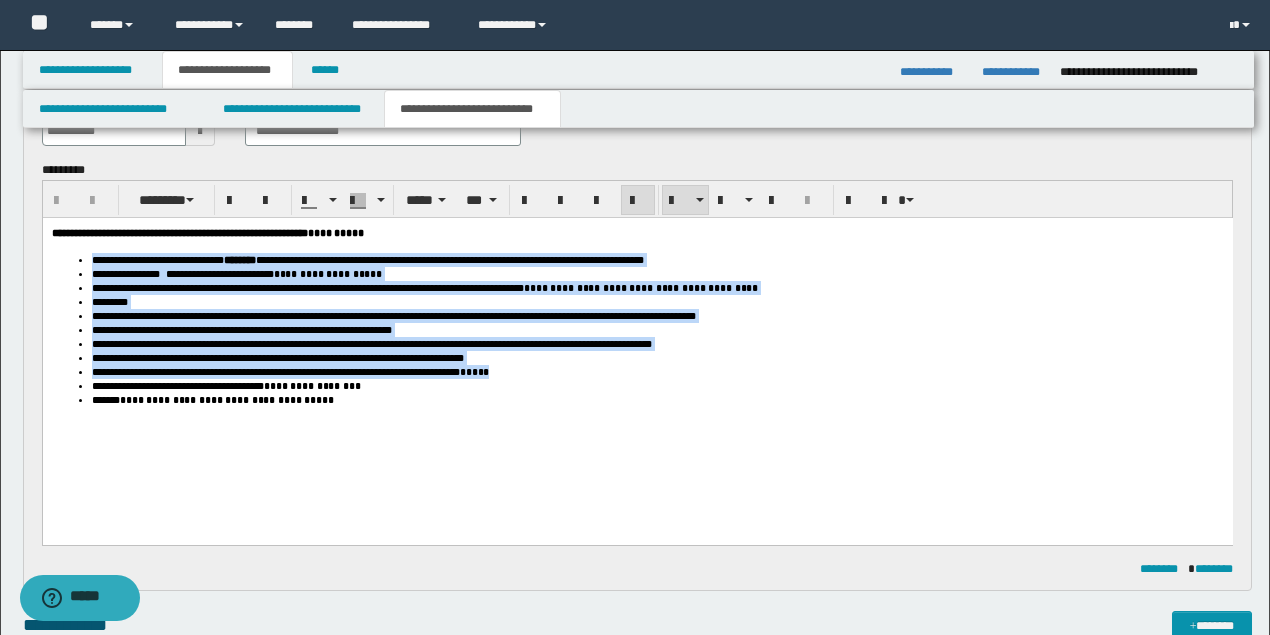 drag, startPoint x: 377, startPoint y: 301, endPoint x: 77, endPoint y: 255, distance: 303.50616 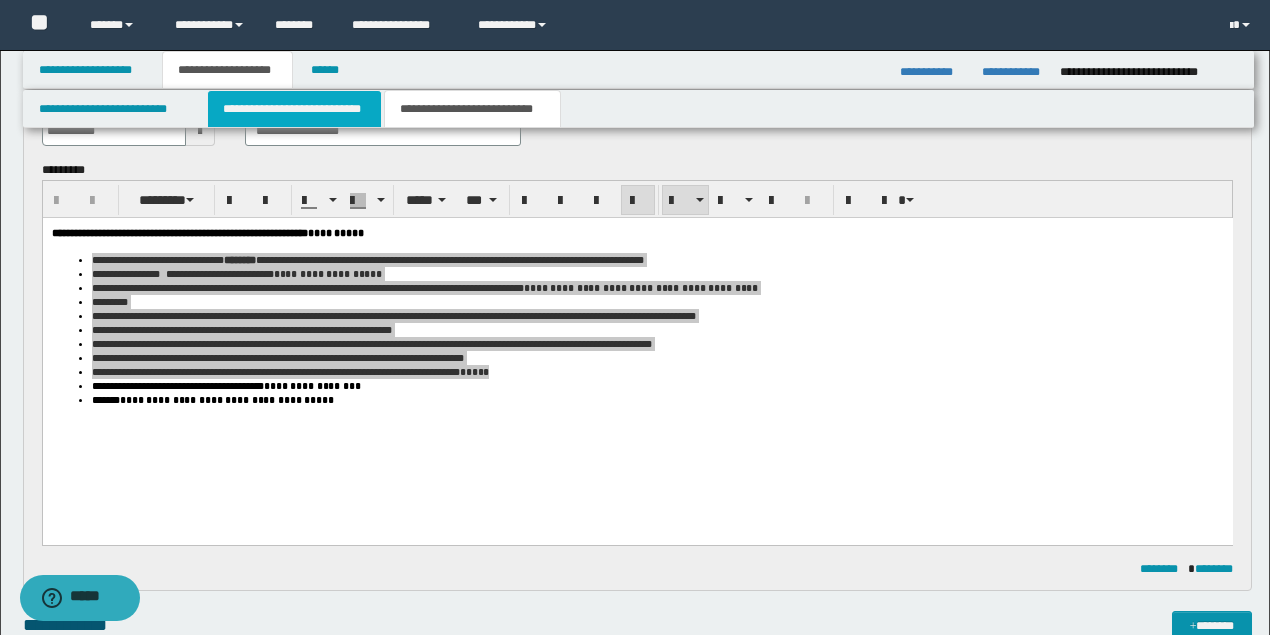 click on "**********" at bounding box center [294, 109] 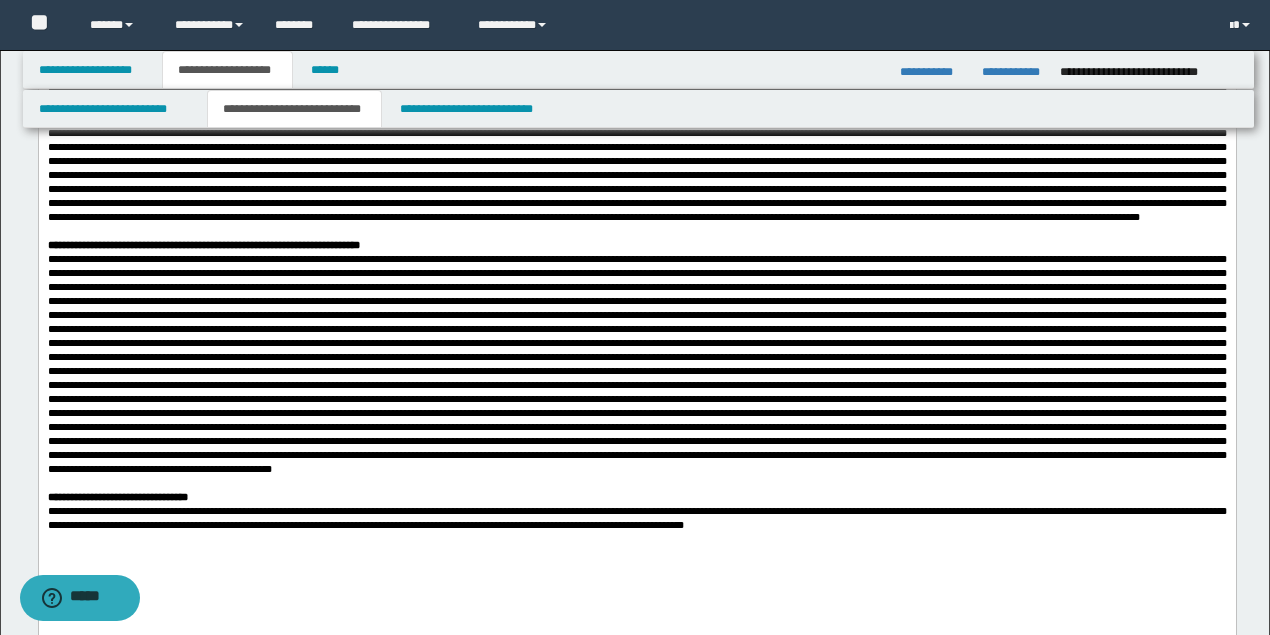 click at bounding box center (636, 84) 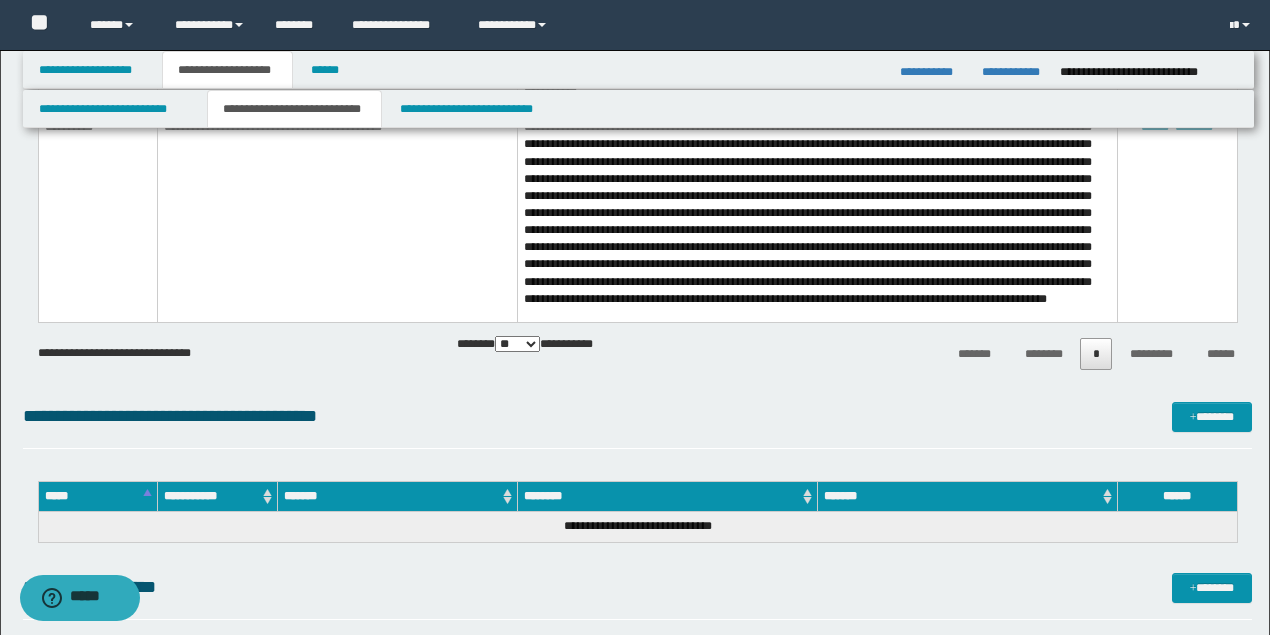 scroll, scrollTop: 1951, scrollLeft: 0, axis: vertical 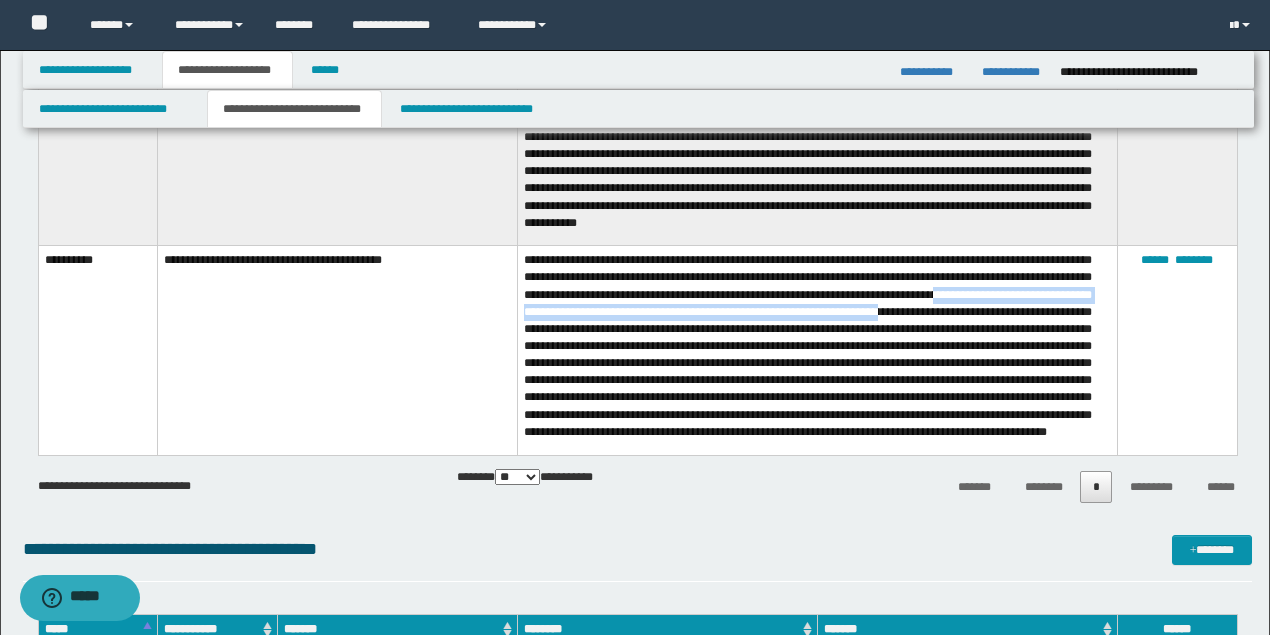 drag, startPoint x: 1053, startPoint y: 286, endPoint x: 1063, endPoint y: 304, distance: 20.59126 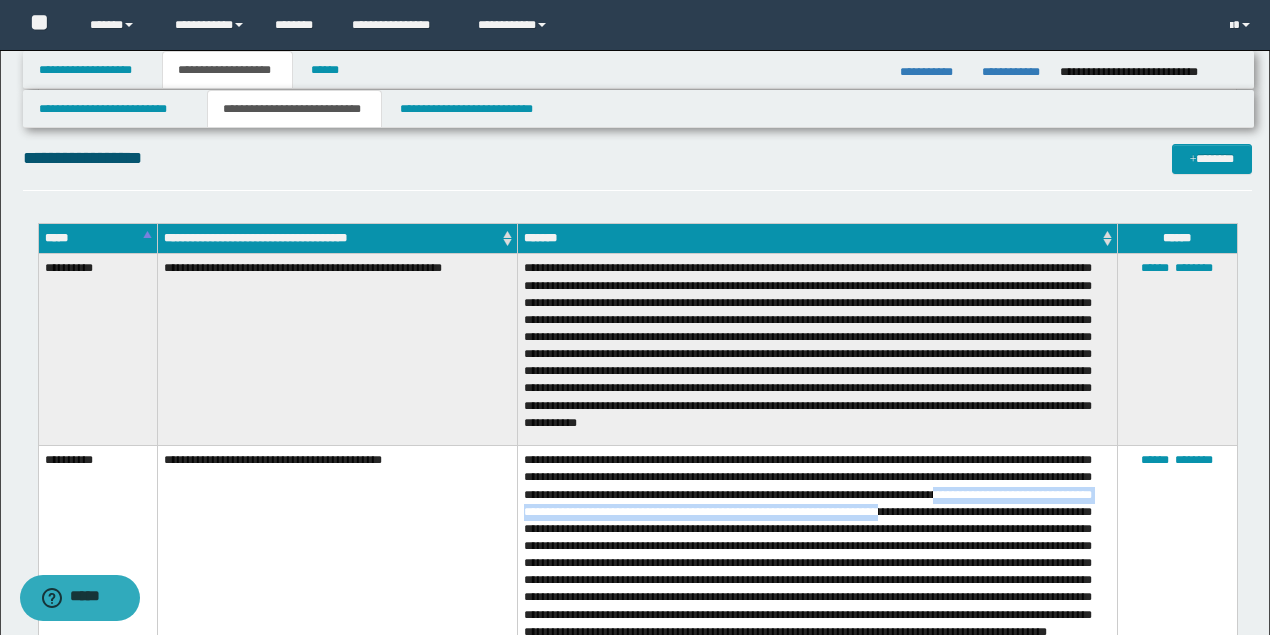 scroll, scrollTop: 1818, scrollLeft: 0, axis: vertical 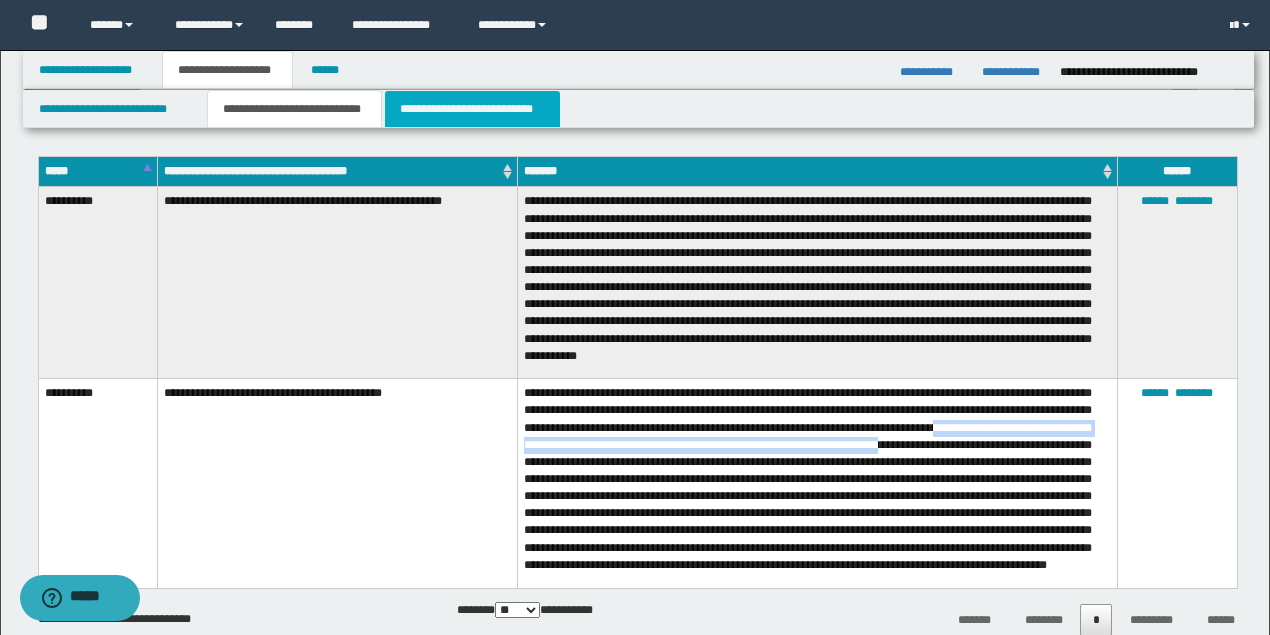 click on "**********" at bounding box center [472, 109] 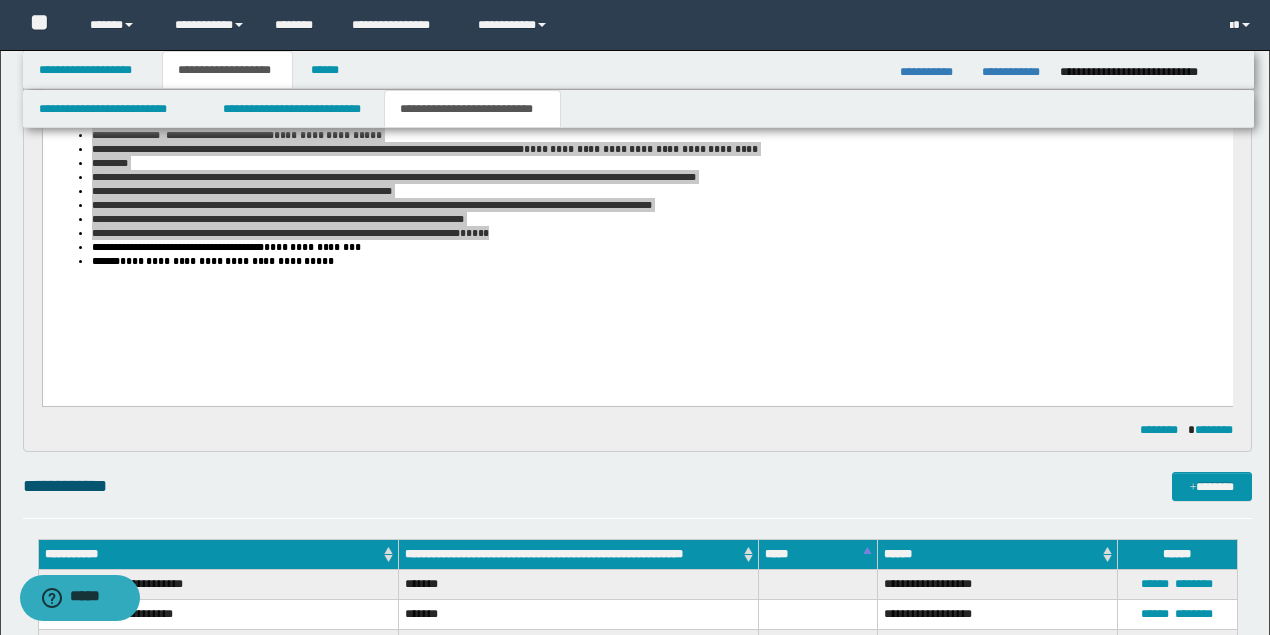 scroll, scrollTop: 739, scrollLeft: 0, axis: vertical 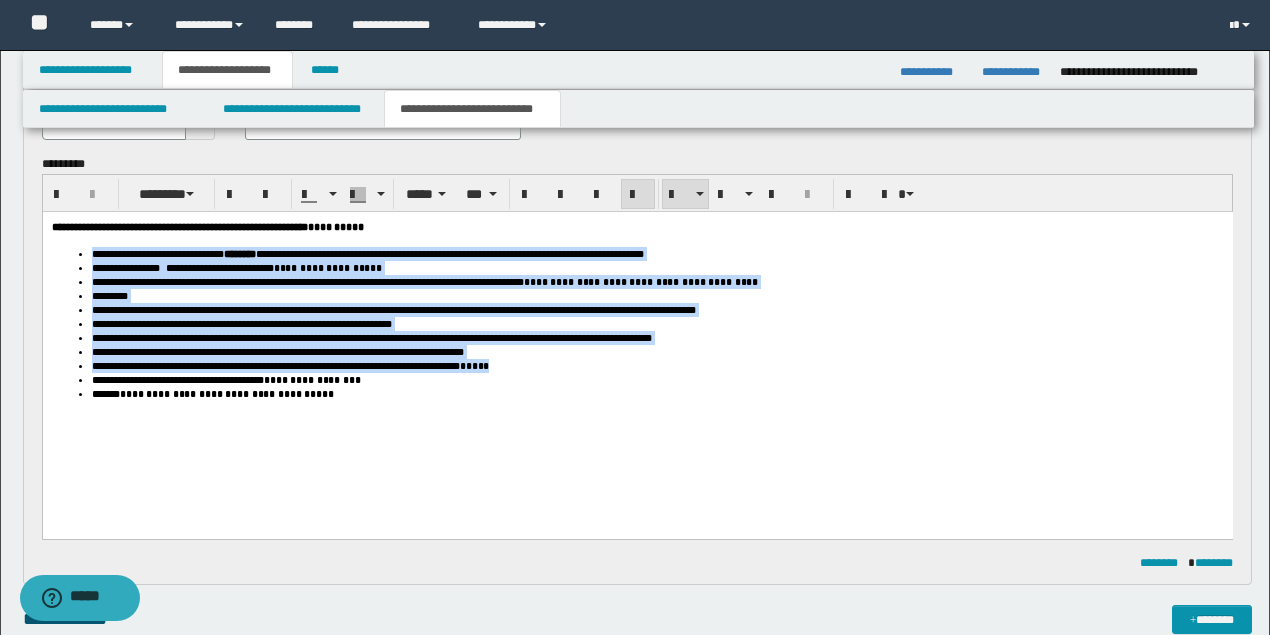 click on "**********" at bounding box center (393, 310) 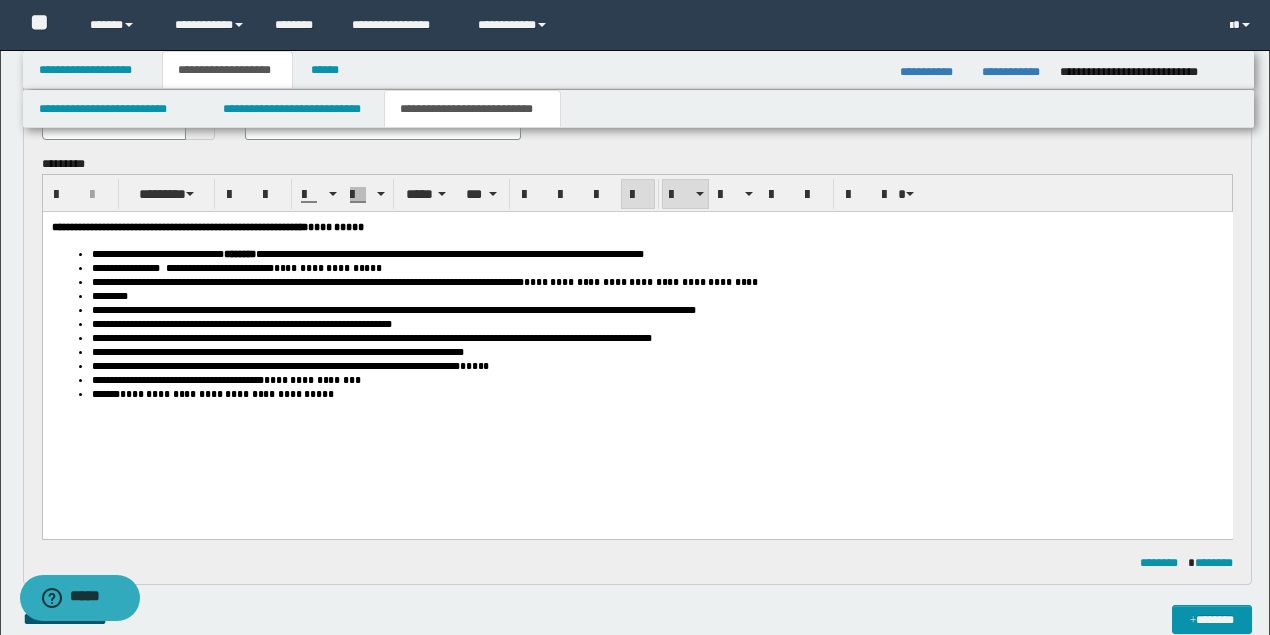 click on "**********" at bounding box center [657, 324] 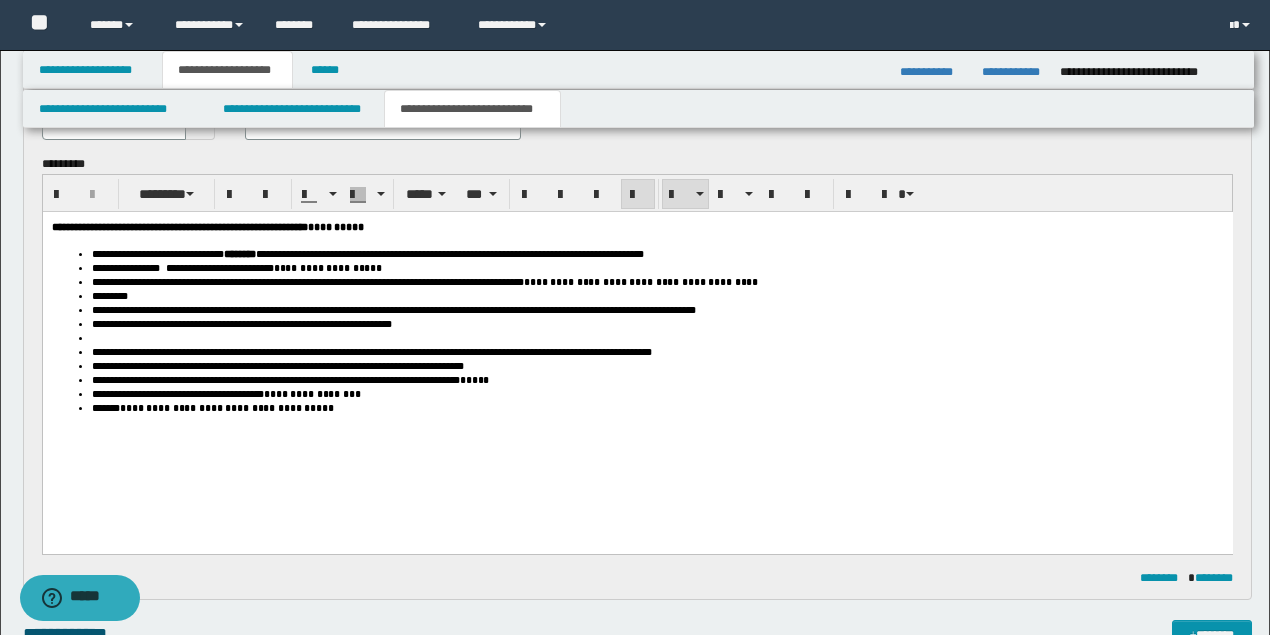 paste 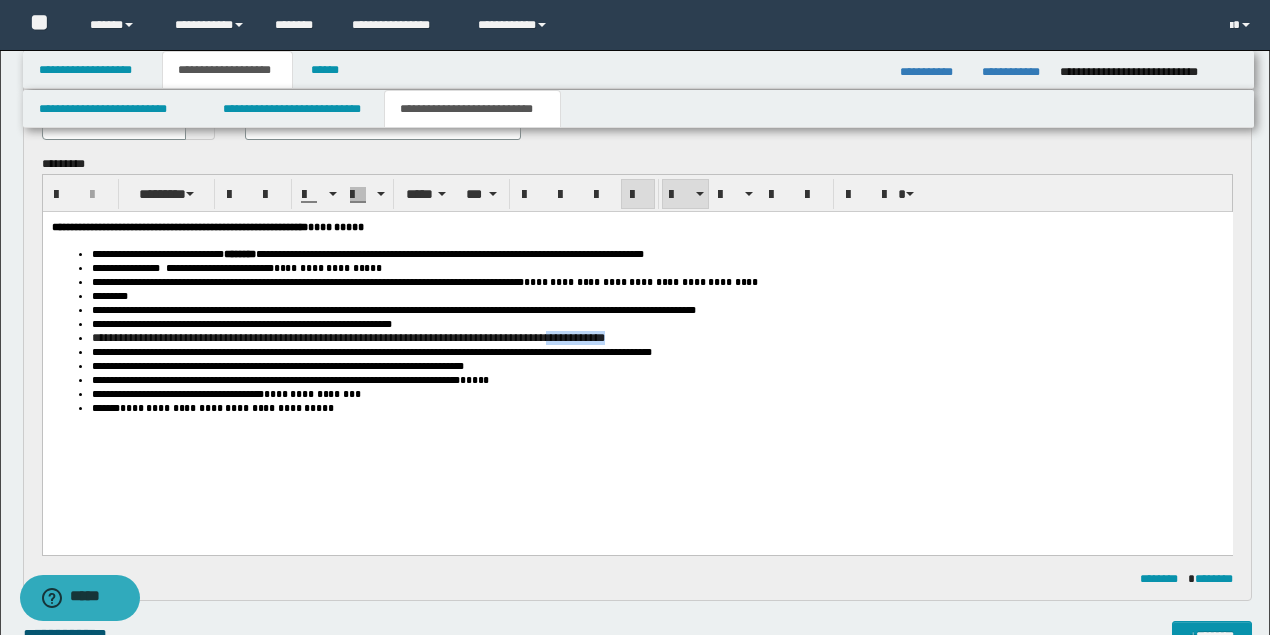 drag, startPoint x: 666, startPoint y: 350, endPoint x: 596, endPoint y: 347, distance: 70.064255 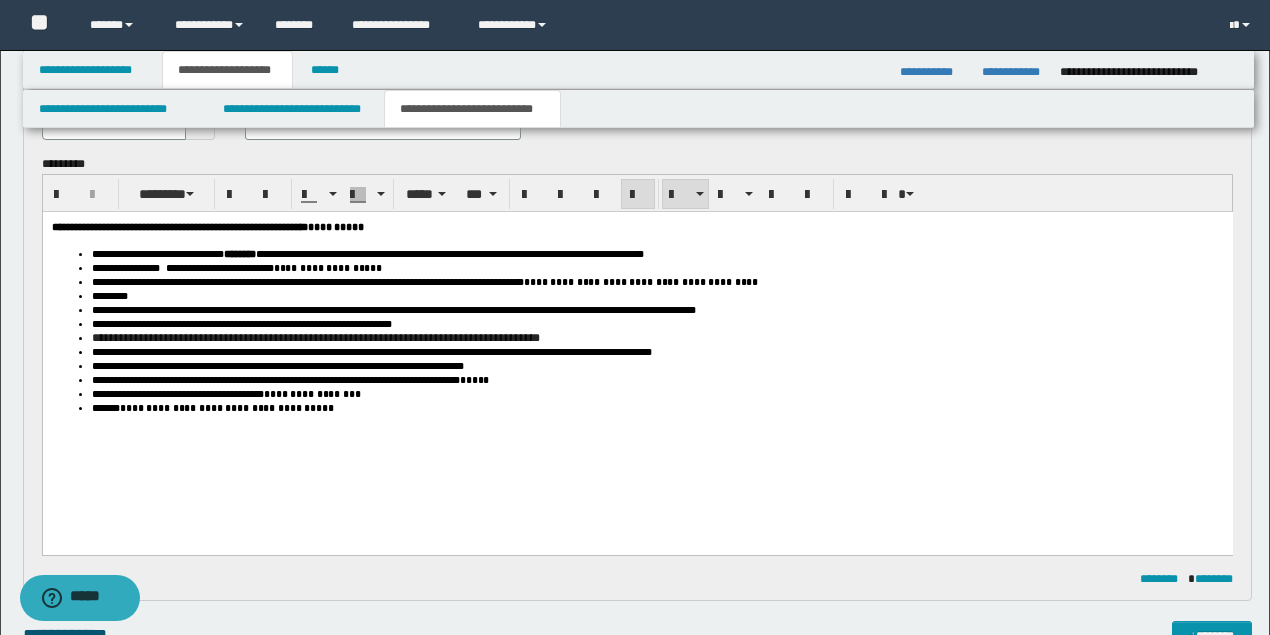 click on "**********" at bounding box center [315, 338] 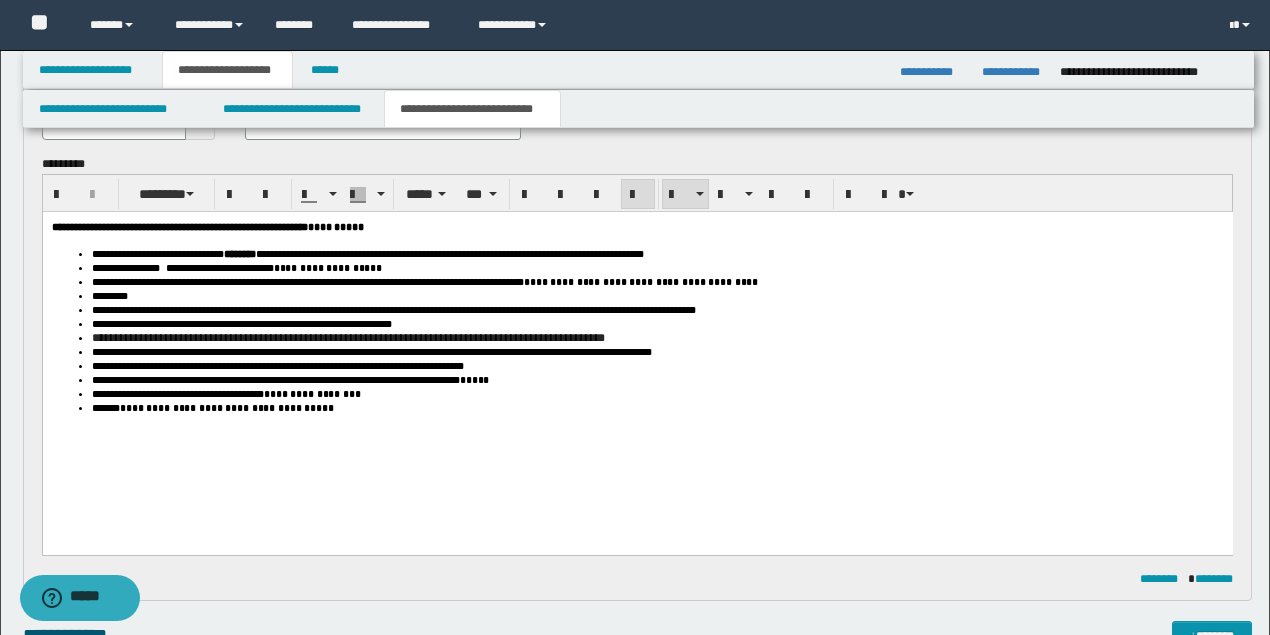 click on "**********" at bounding box center [657, 338] 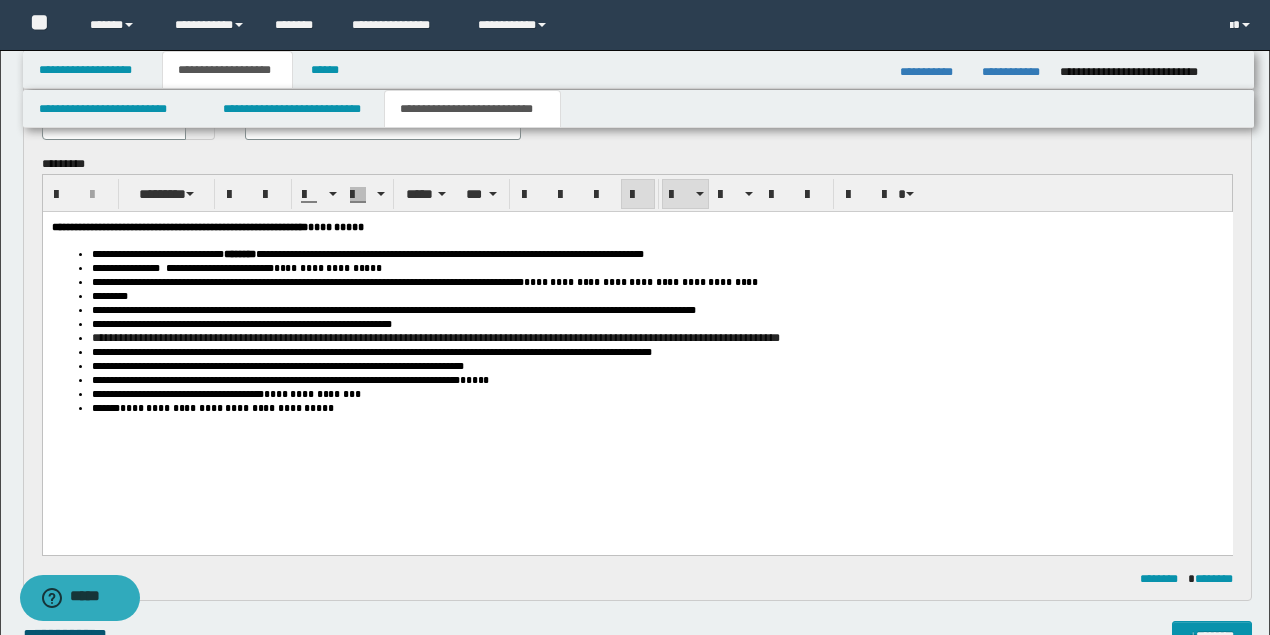 click on "**********" at bounding box center [657, 310] 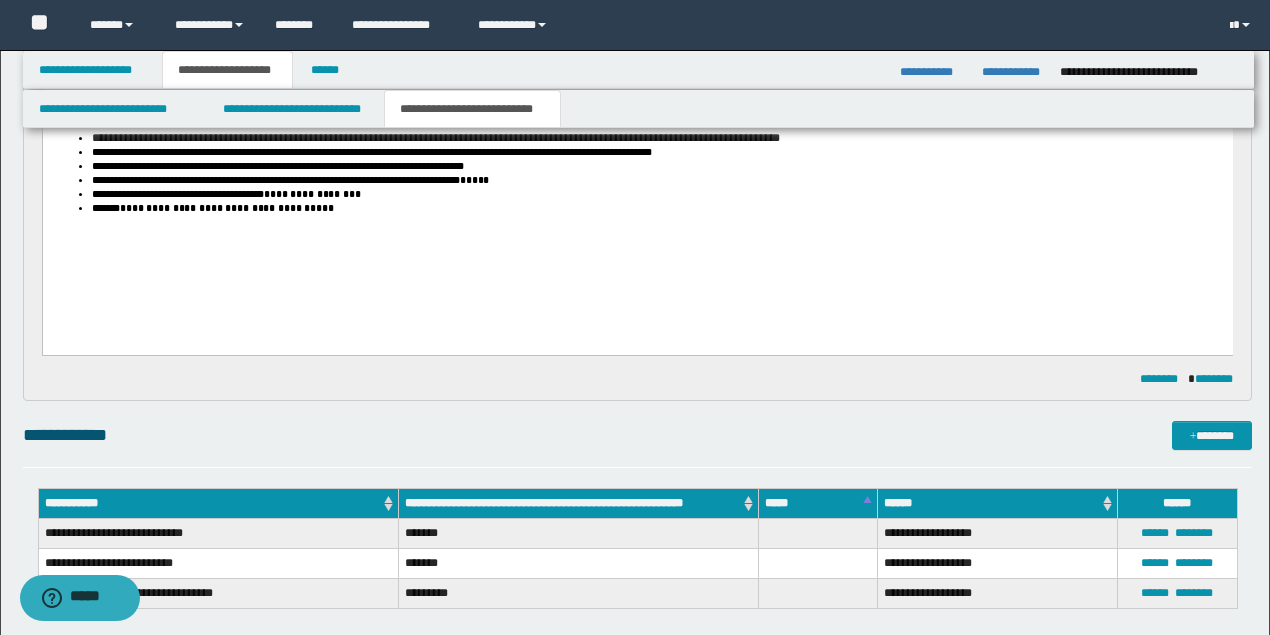 scroll, scrollTop: 806, scrollLeft: 0, axis: vertical 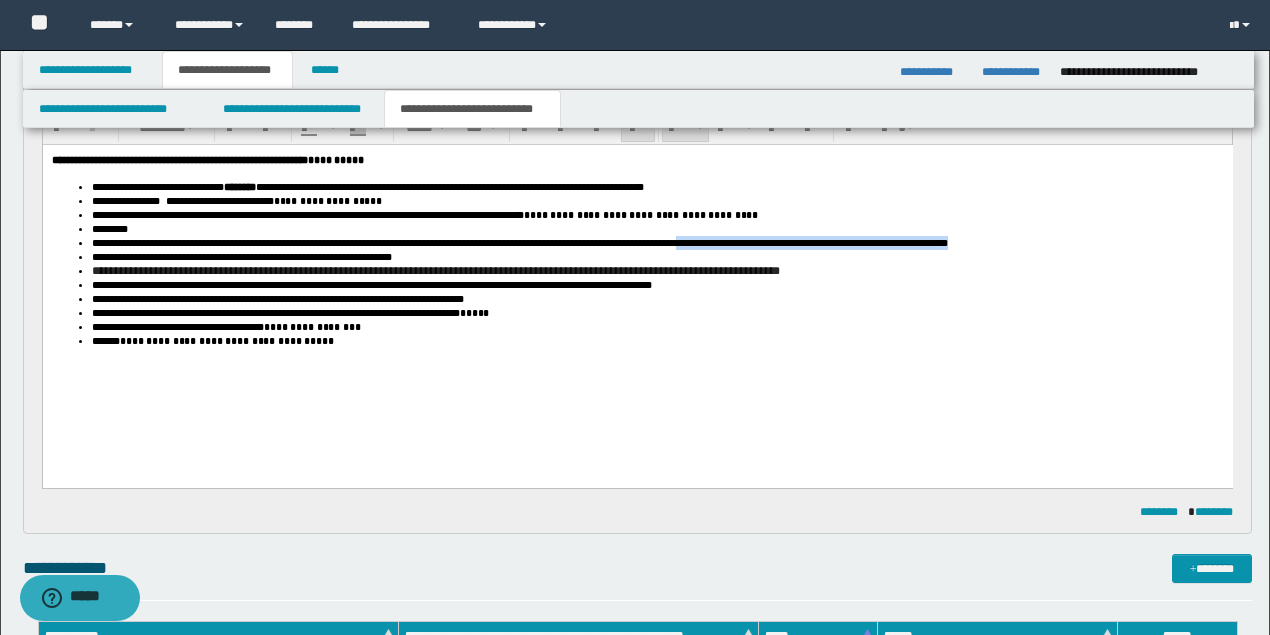 drag, startPoint x: 947, startPoint y: 249, endPoint x: 365, endPoint y: 297, distance: 583.976 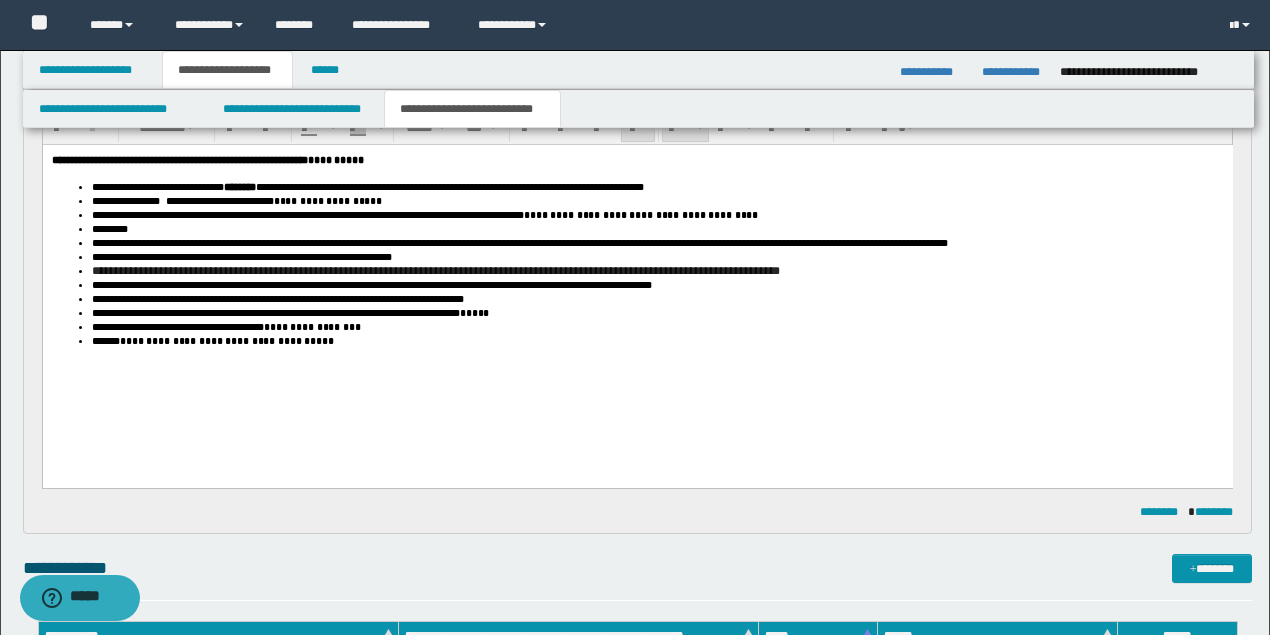 click on "**********" at bounding box center (429, 285) 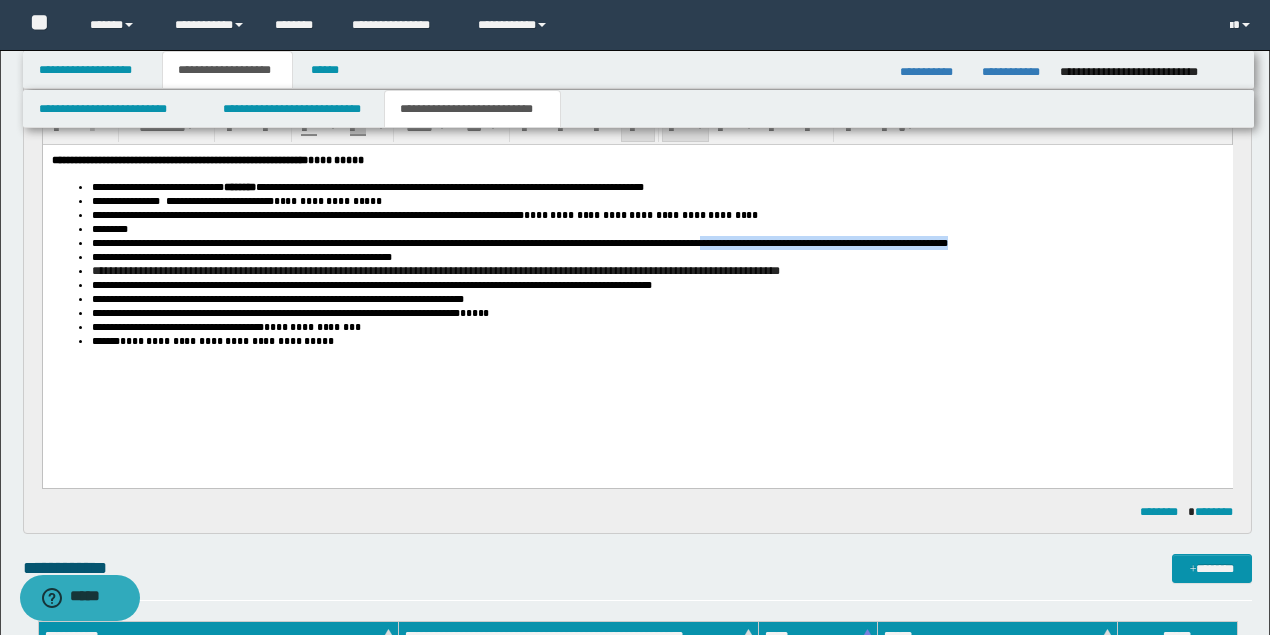 drag, startPoint x: 1013, startPoint y: 248, endPoint x: 809, endPoint y: 248, distance: 204 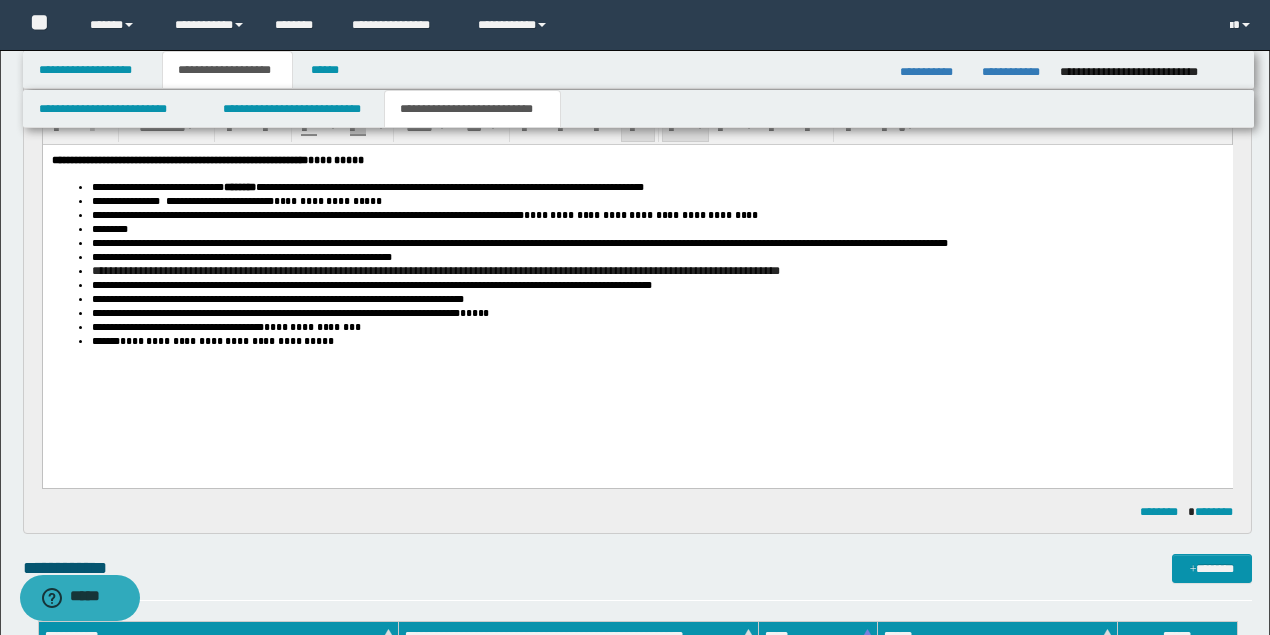 click on "**********" at bounding box center [311, 327] 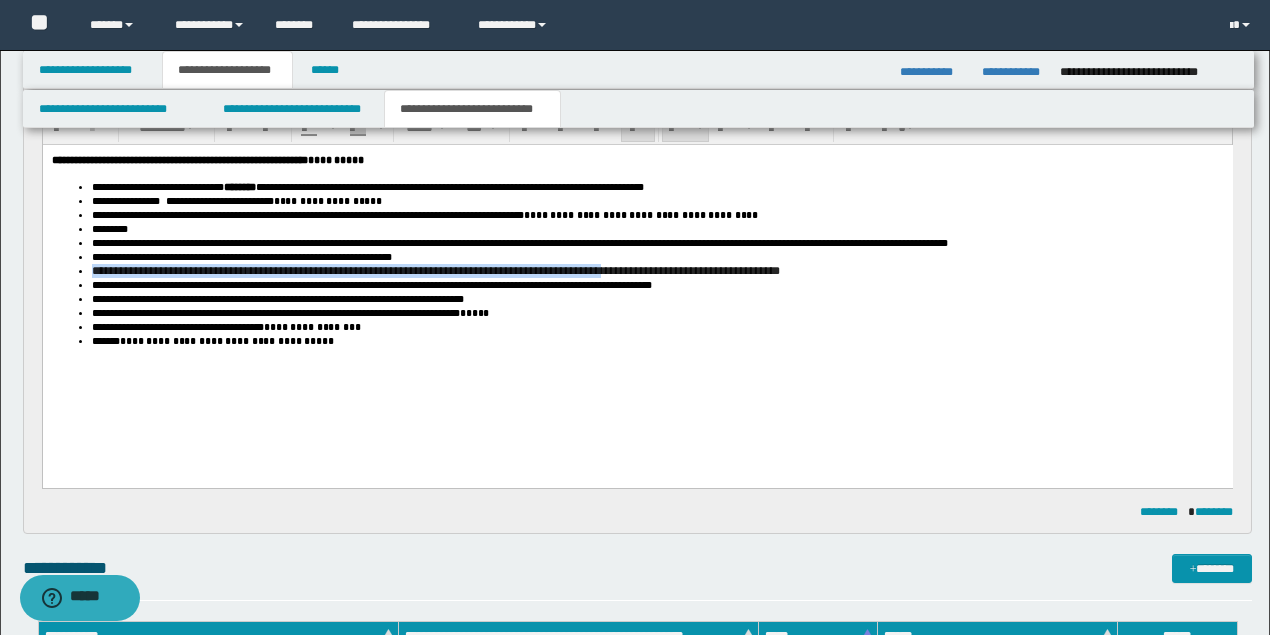 drag, startPoint x: 661, startPoint y: 284, endPoint x: 94, endPoint y: 282, distance: 567.00354 